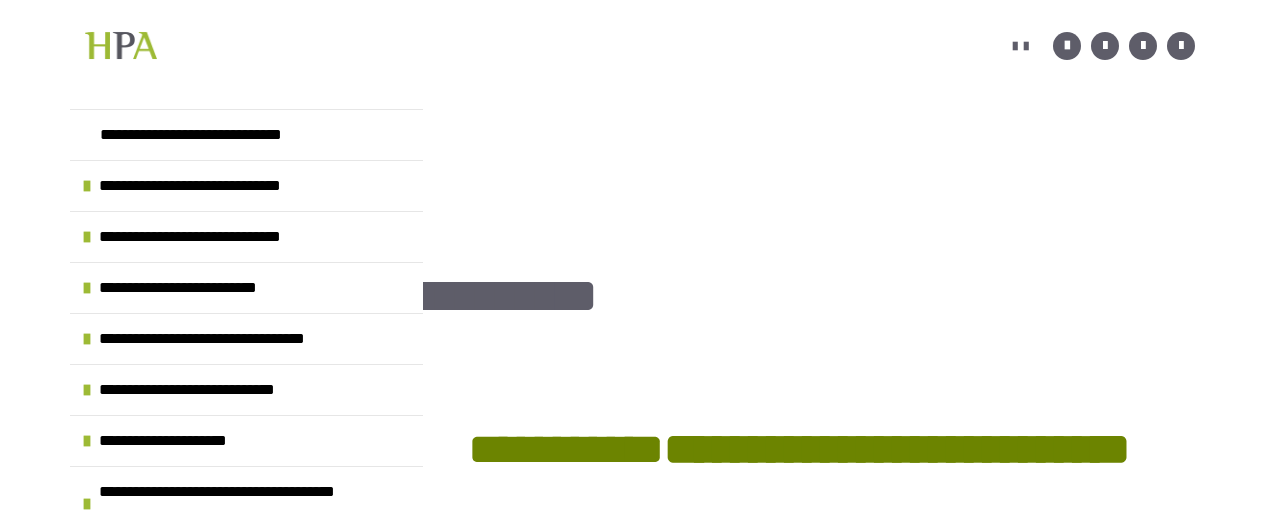 scroll, scrollTop: 465, scrollLeft: 0, axis: vertical 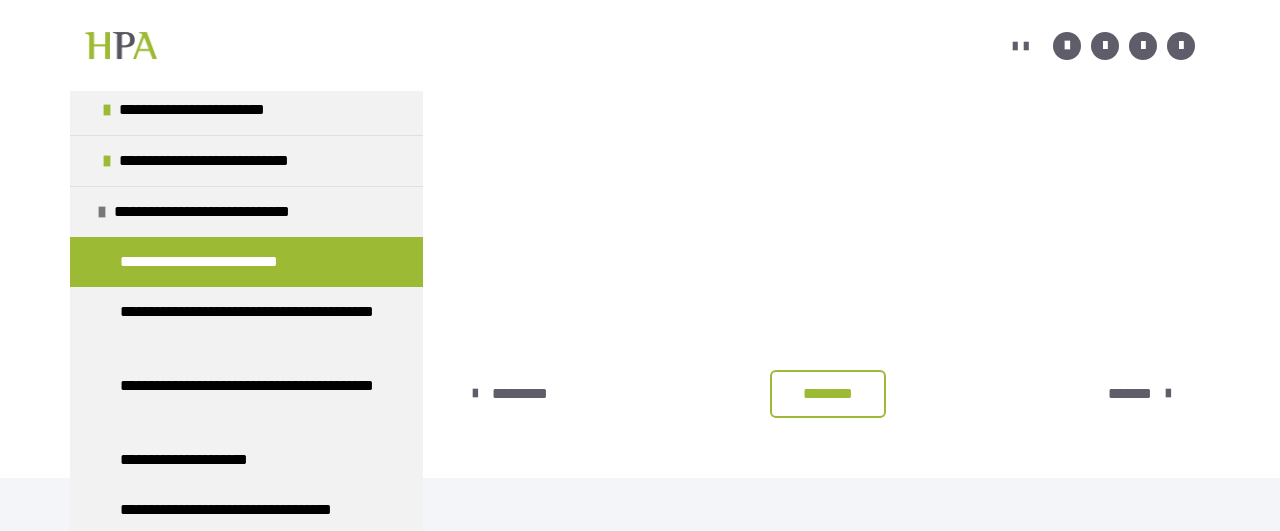 click on "********" at bounding box center (828, 394) 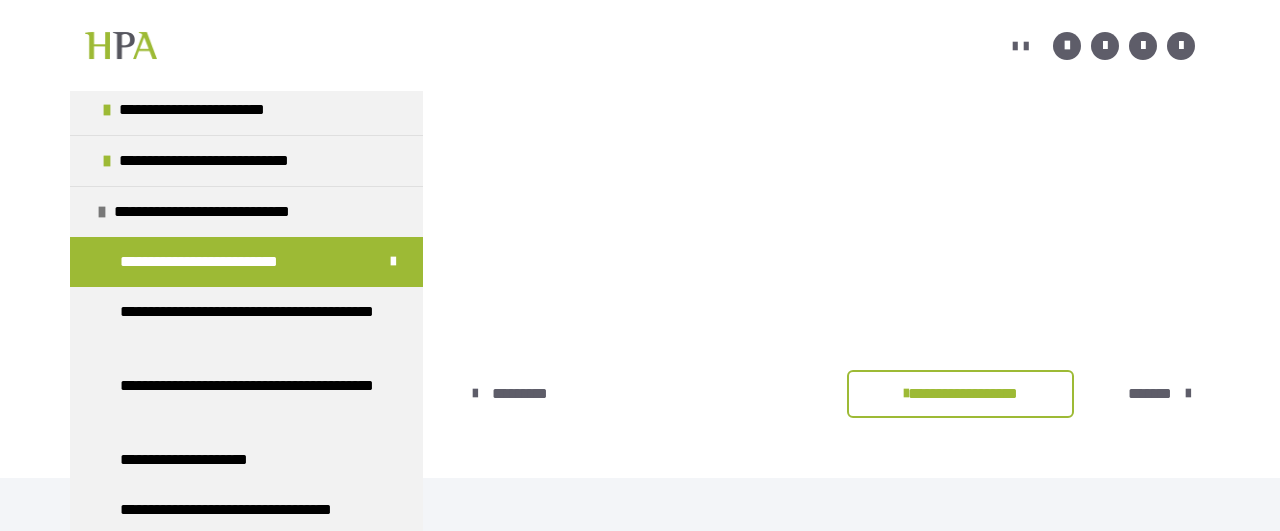 click on "*******" at bounding box center [1150, 394] 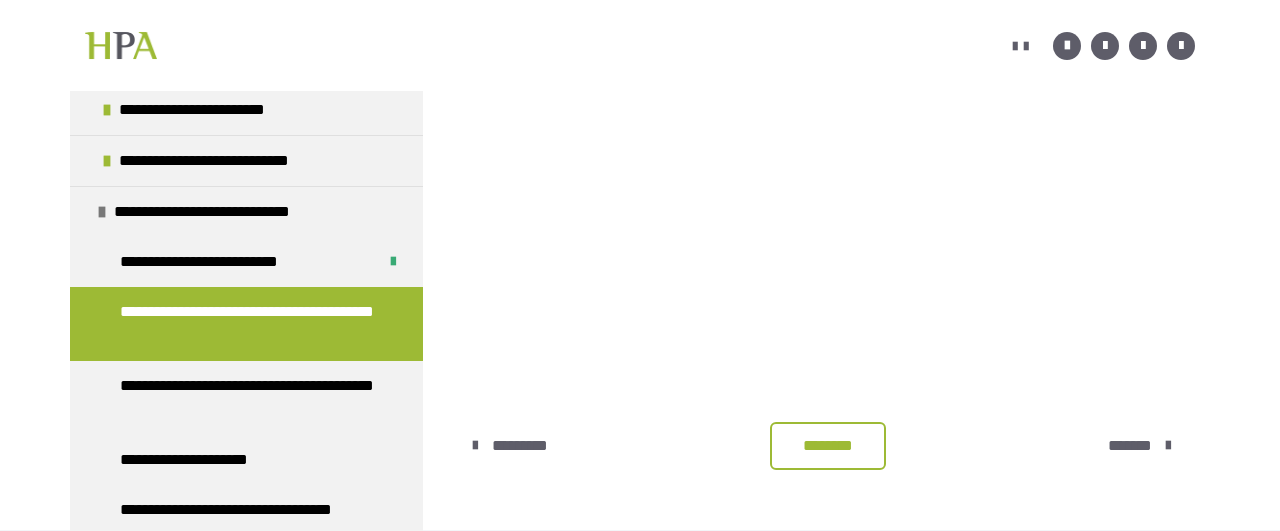 scroll, scrollTop: 759, scrollLeft: 0, axis: vertical 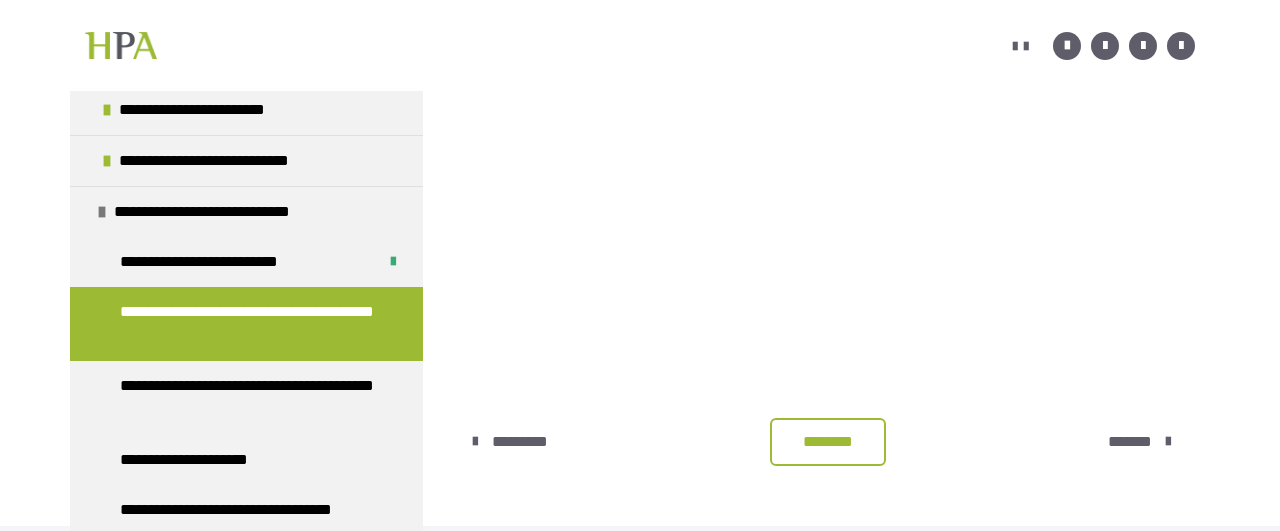 click on "********" at bounding box center (828, 442) 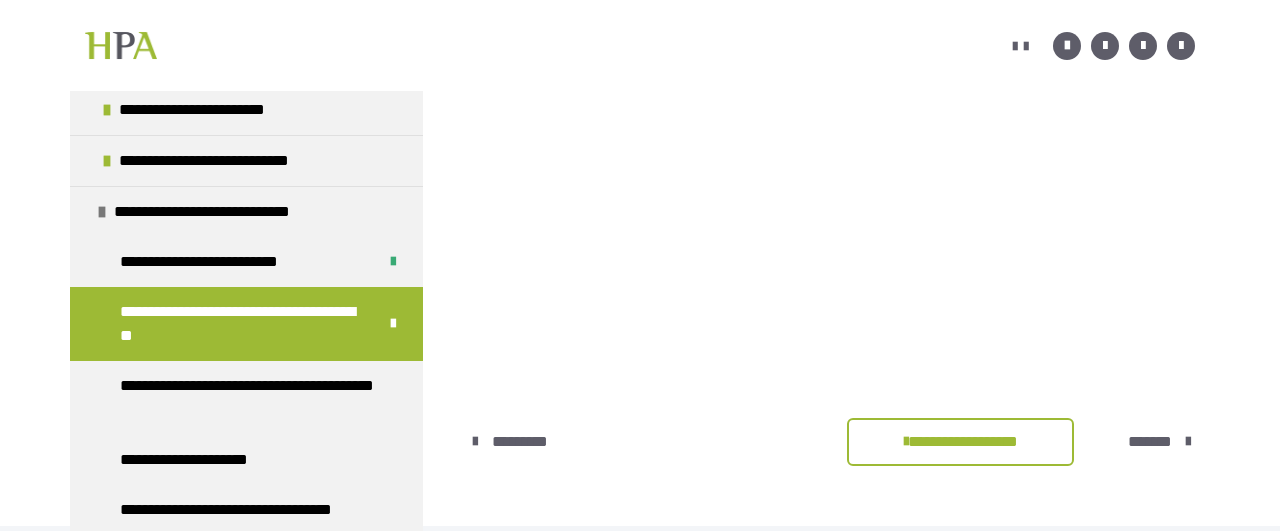 click on "*******" at bounding box center (1150, 442) 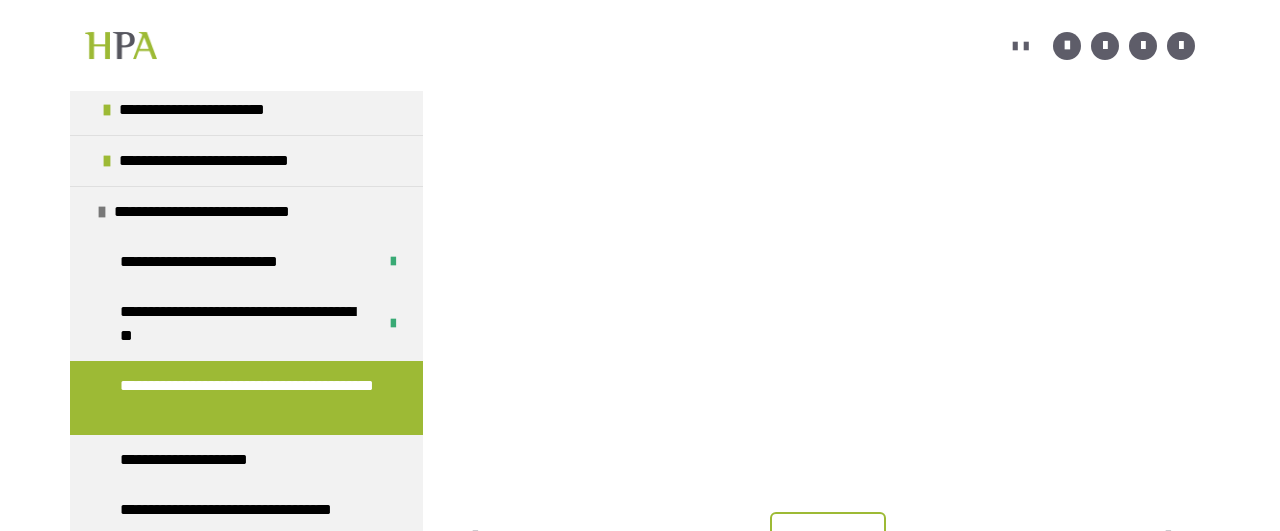 scroll, scrollTop: 759, scrollLeft: 0, axis: vertical 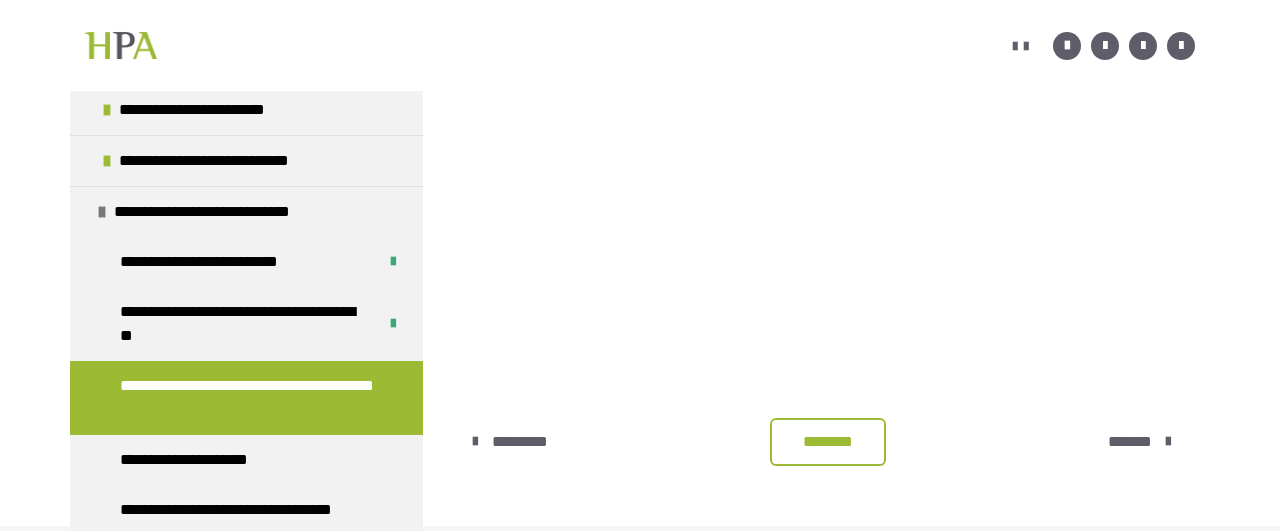 click on "********" at bounding box center [828, 442] 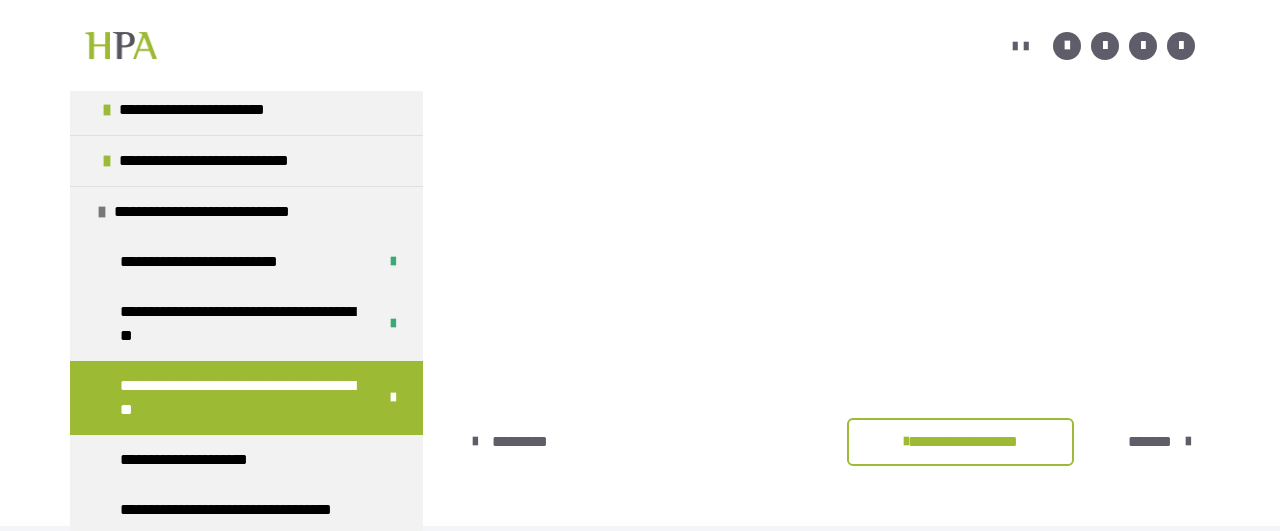 click on "*******" at bounding box center [1150, 442] 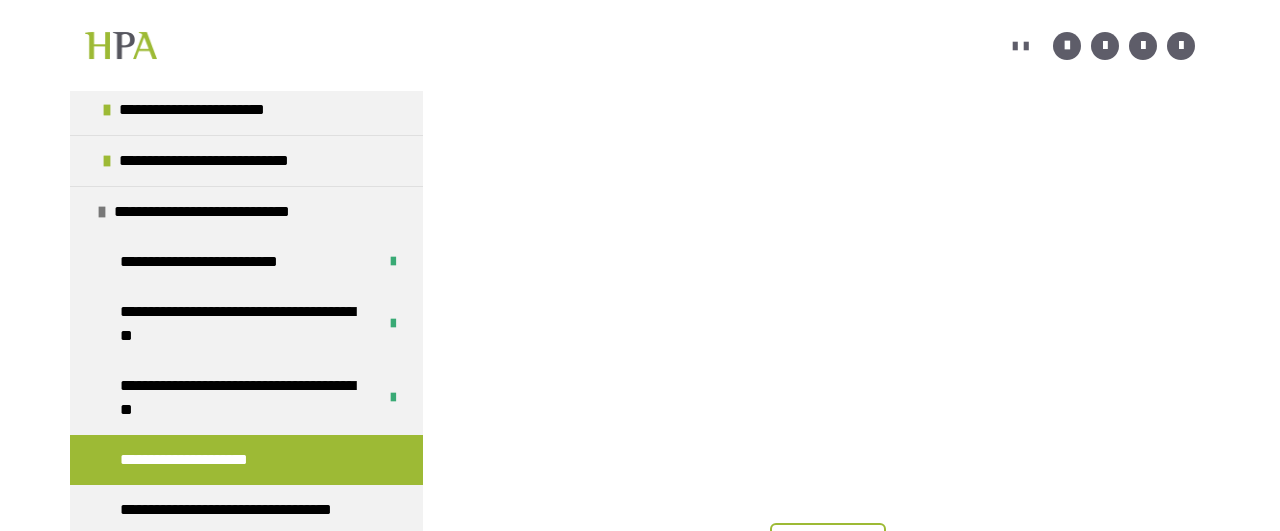 scroll, scrollTop: 482, scrollLeft: 0, axis: vertical 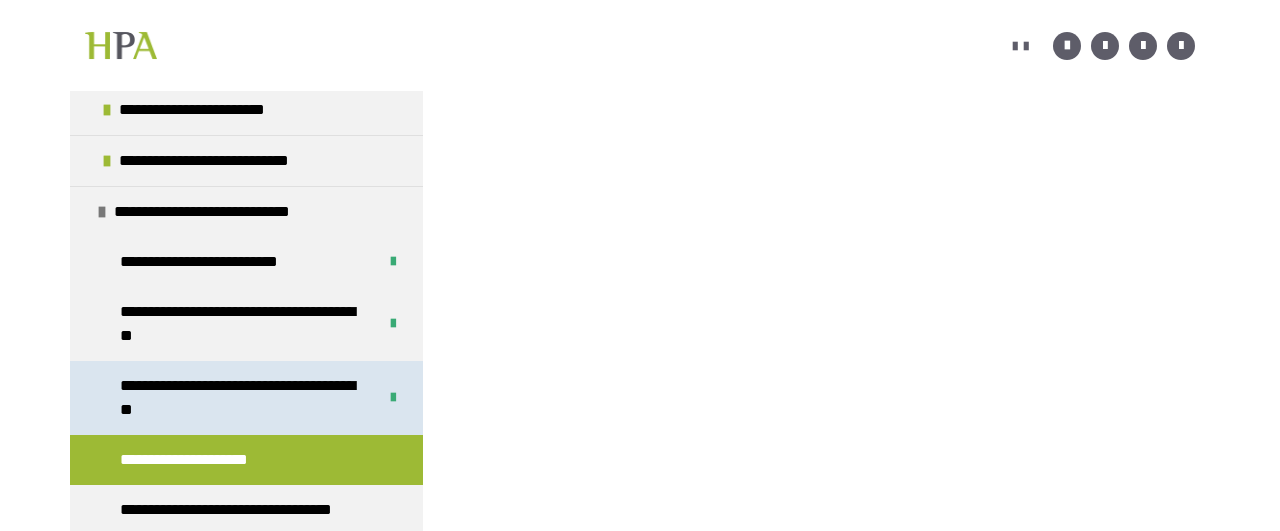 click on "**********" at bounding box center (240, 398) 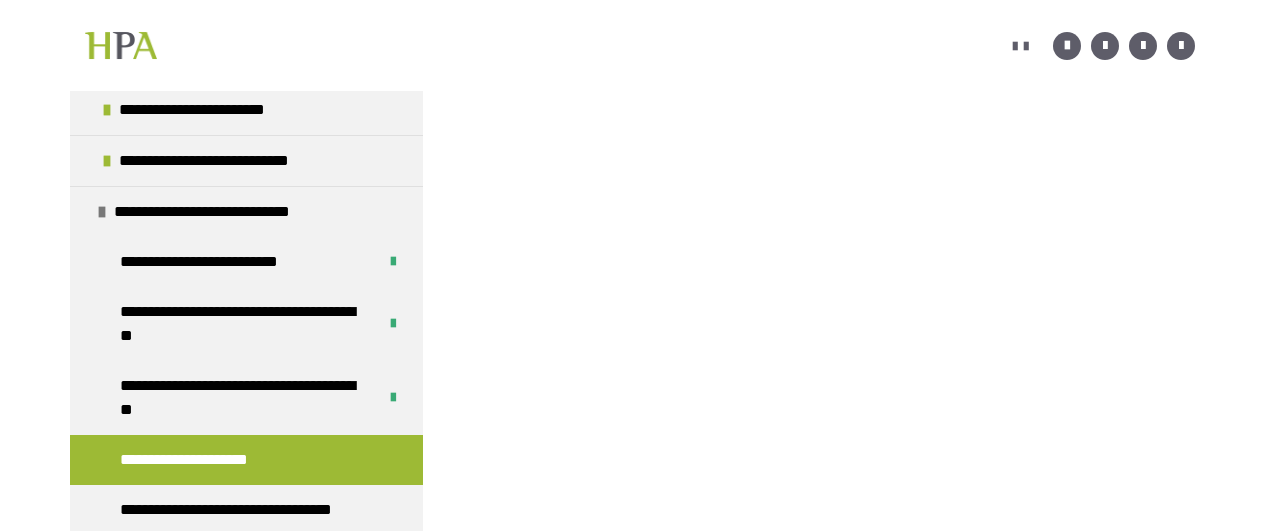 scroll, scrollTop: 360, scrollLeft: 0, axis: vertical 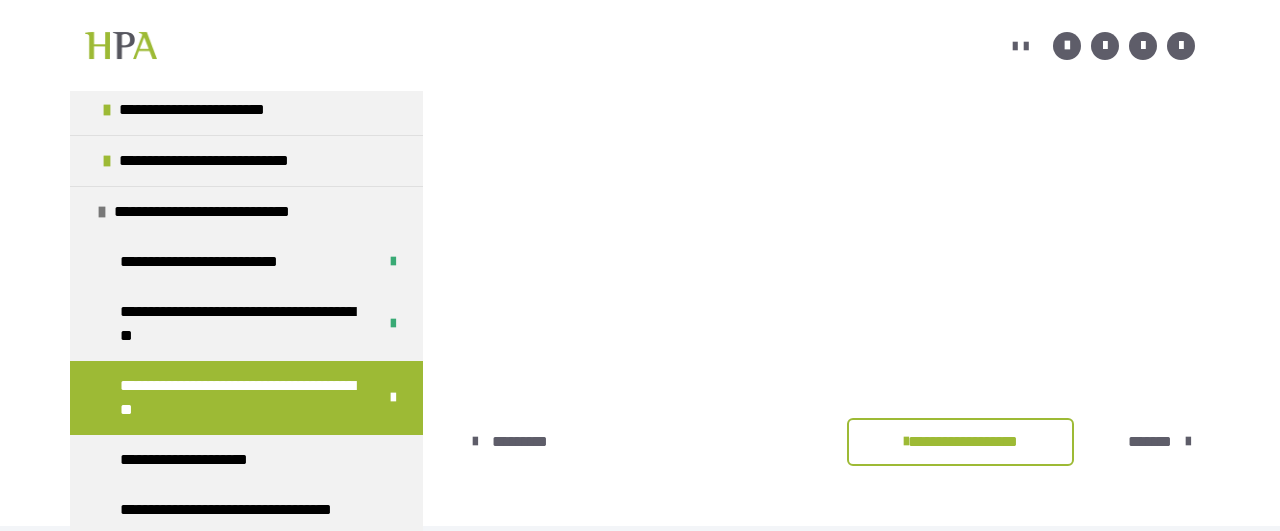 click on "*******" at bounding box center (1152, 442) 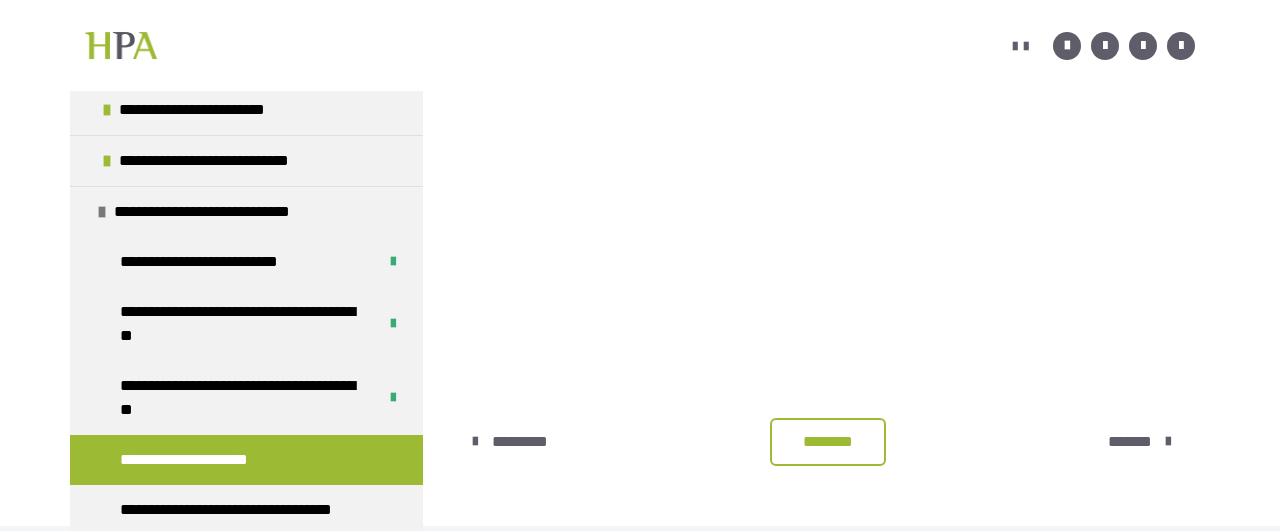 scroll, scrollTop: 690, scrollLeft: 0, axis: vertical 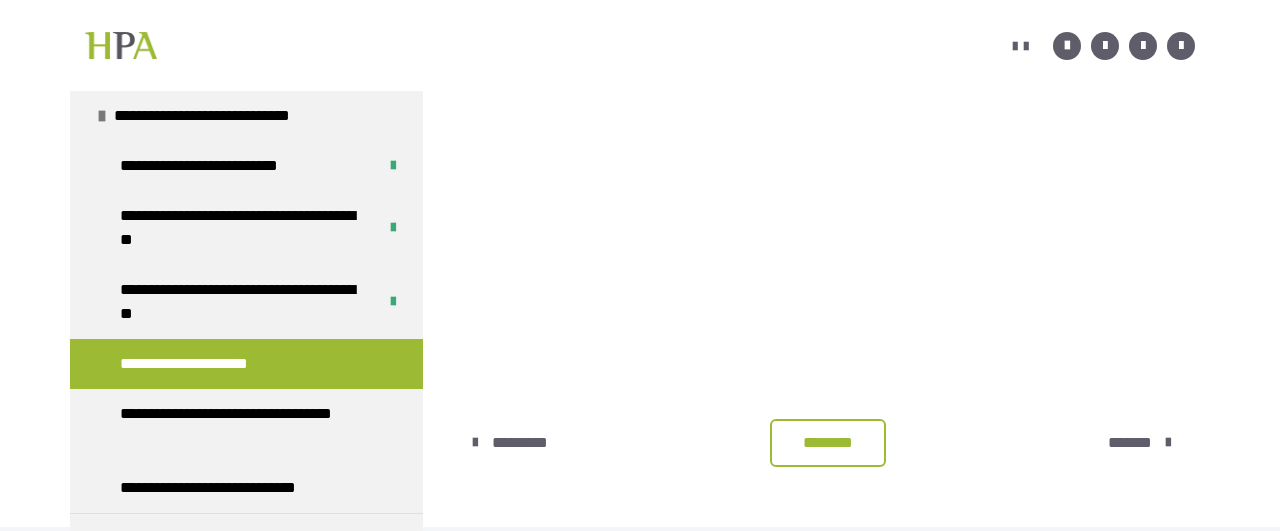 drag, startPoint x: 823, startPoint y: 453, endPoint x: 865, endPoint y: 448, distance: 42.296574 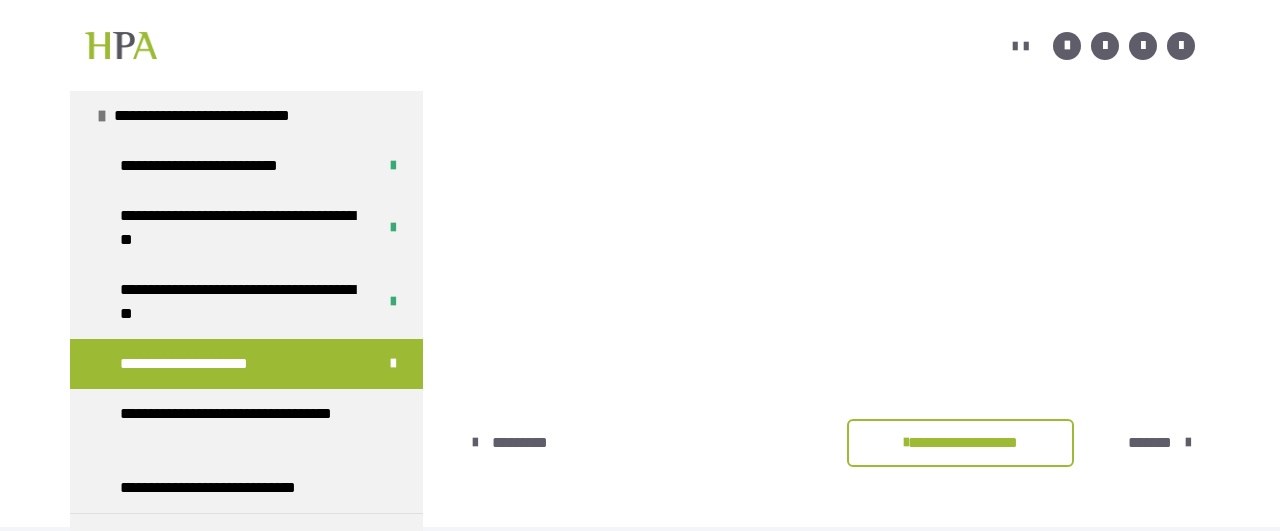 click on "*******" at bounding box center (1150, 443) 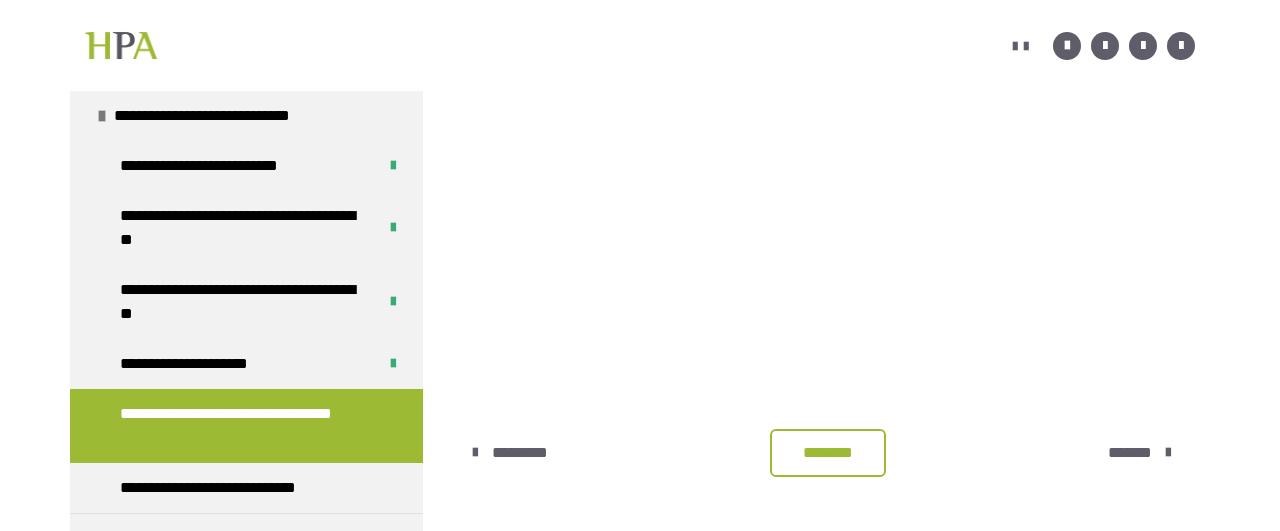 scroll, scrollTop: 690, scrollLeft: 0, axis: vertical 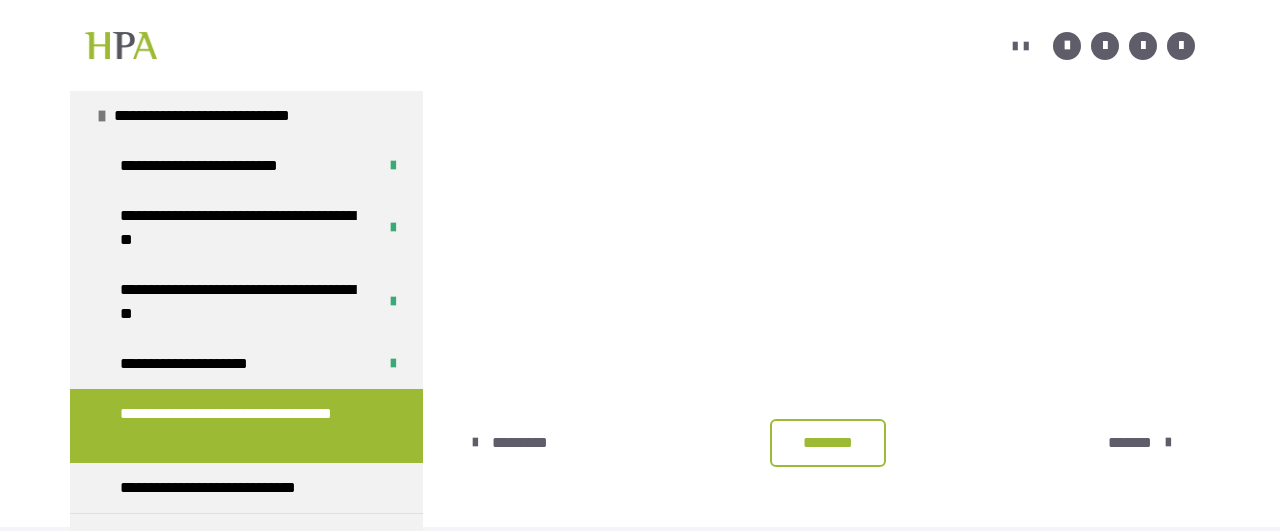 click on "********" at bounding box center [828, 443] 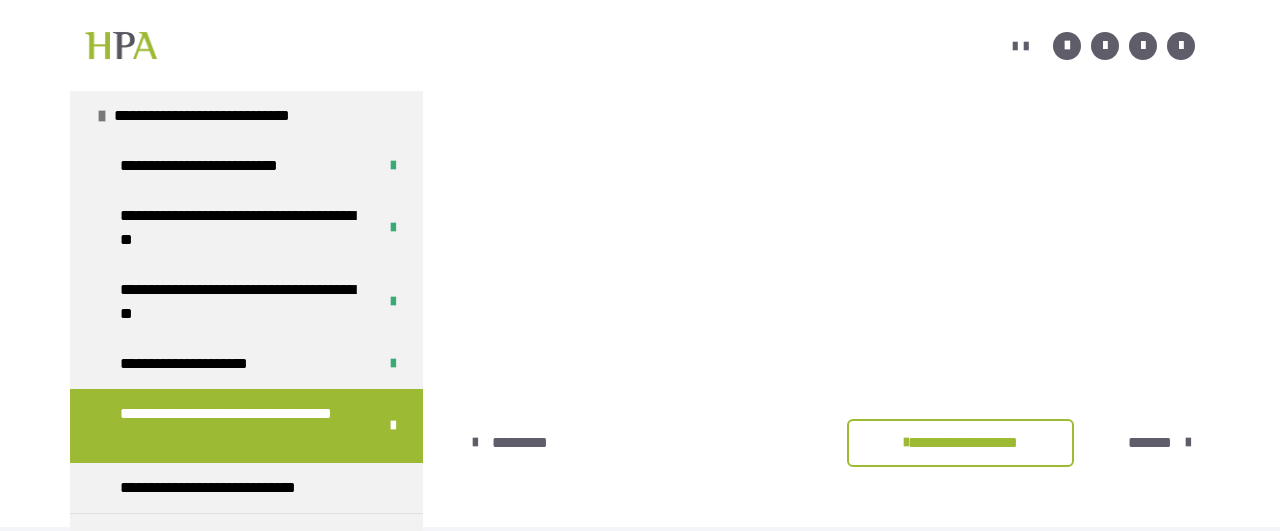 click on "*******" at bounding box center (1150, 443) 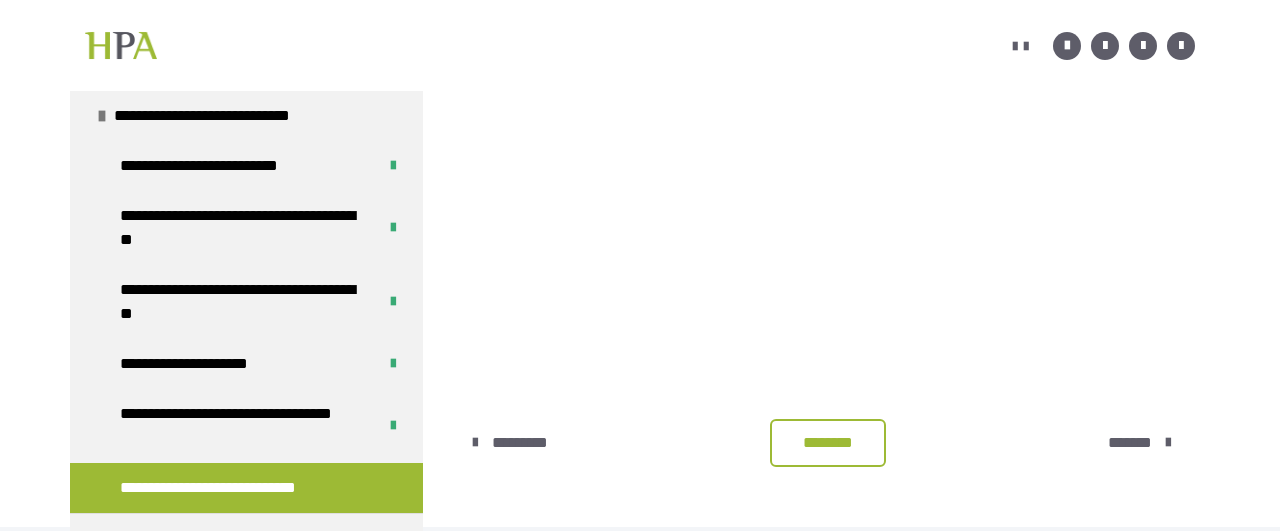 scroll, scrollTop: 482, scrollLeft: 0, axis: vertical 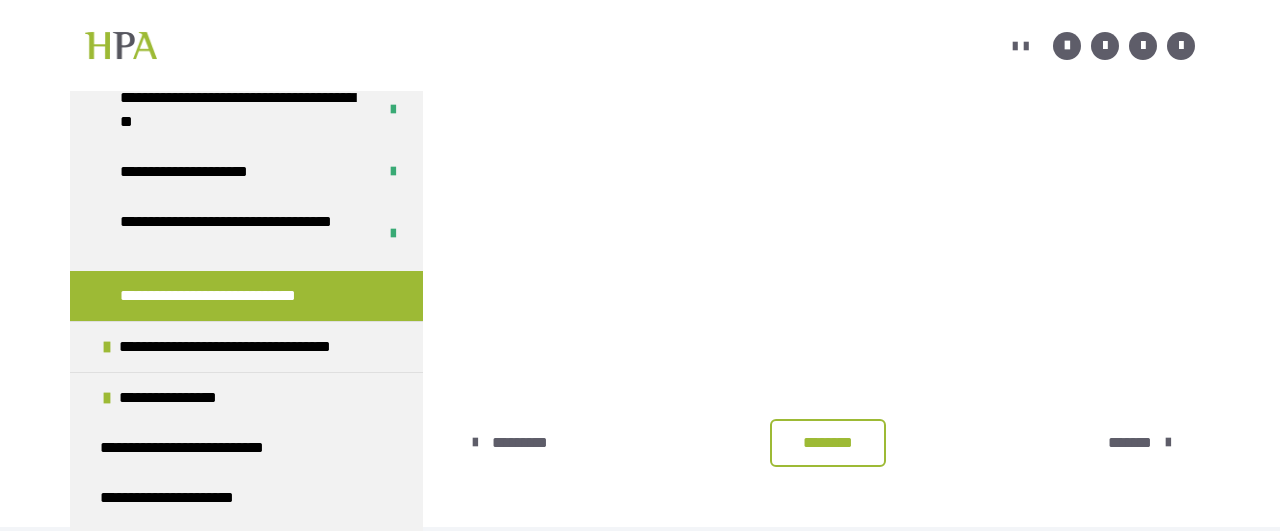 click on "********" at bounding box center (828, 443) 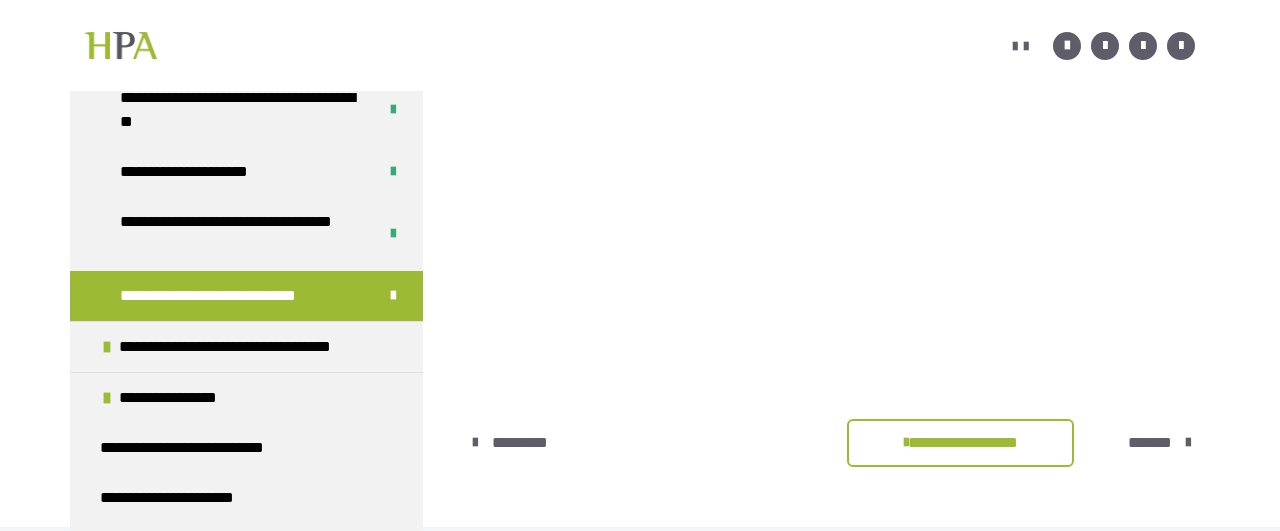 click on "*******" at bounding box center (1150, 443) 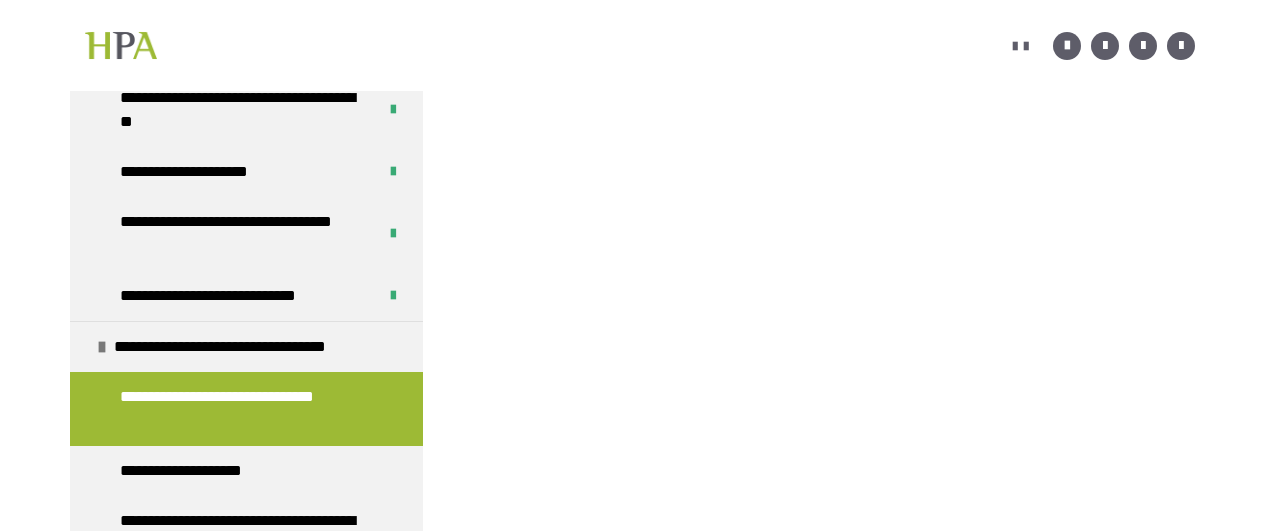 scroll, scrollTop: 482, scrollLeft: 0, axis: vertical 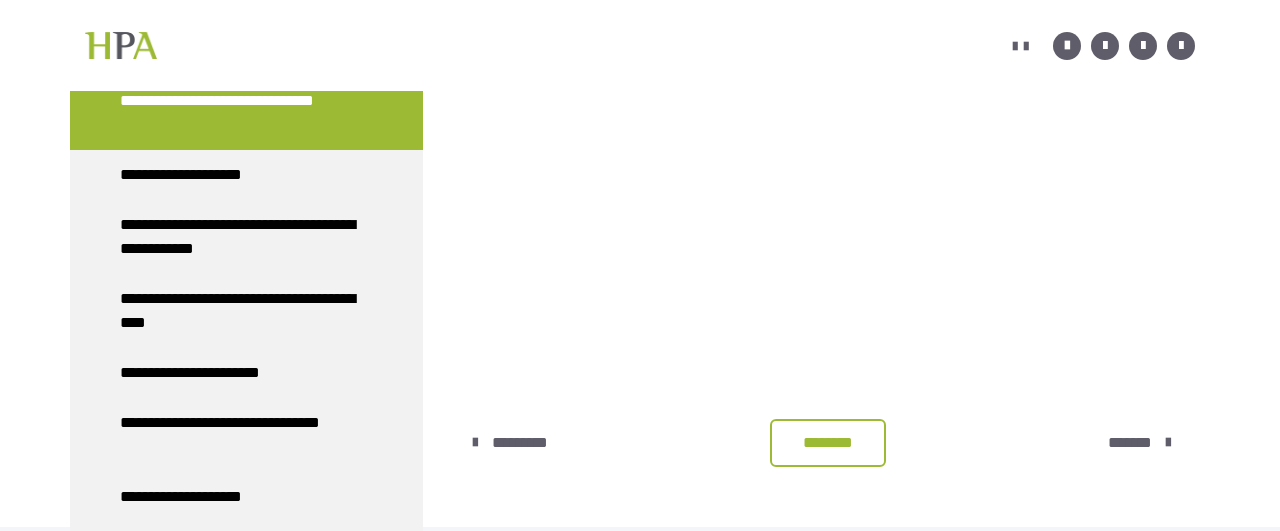click on "********" at bounding box center [828, 443] 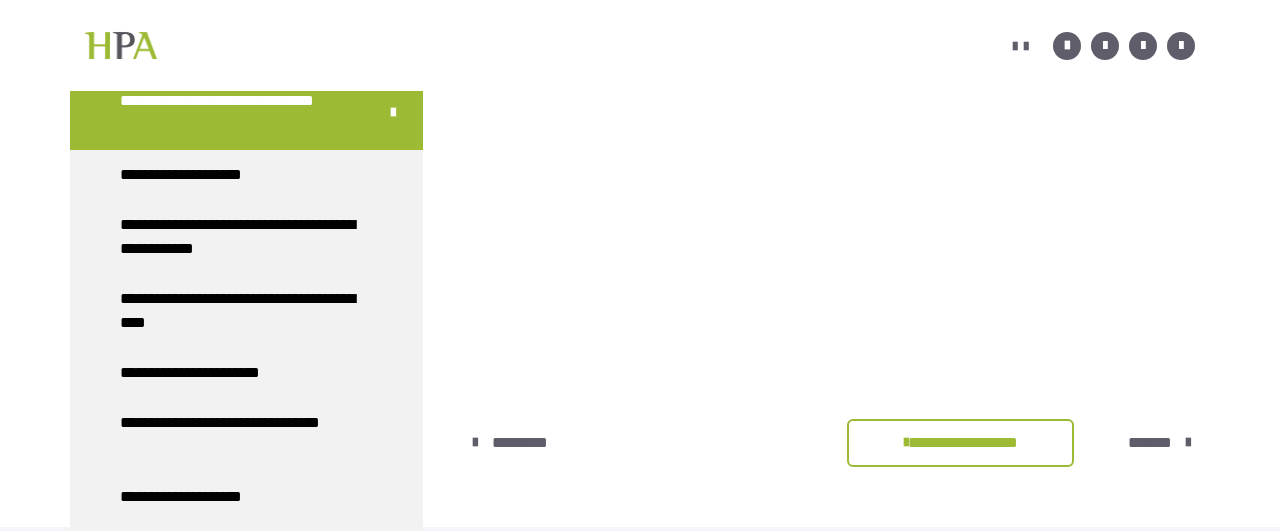 click on "*******" at bounding box center (1150, 443) 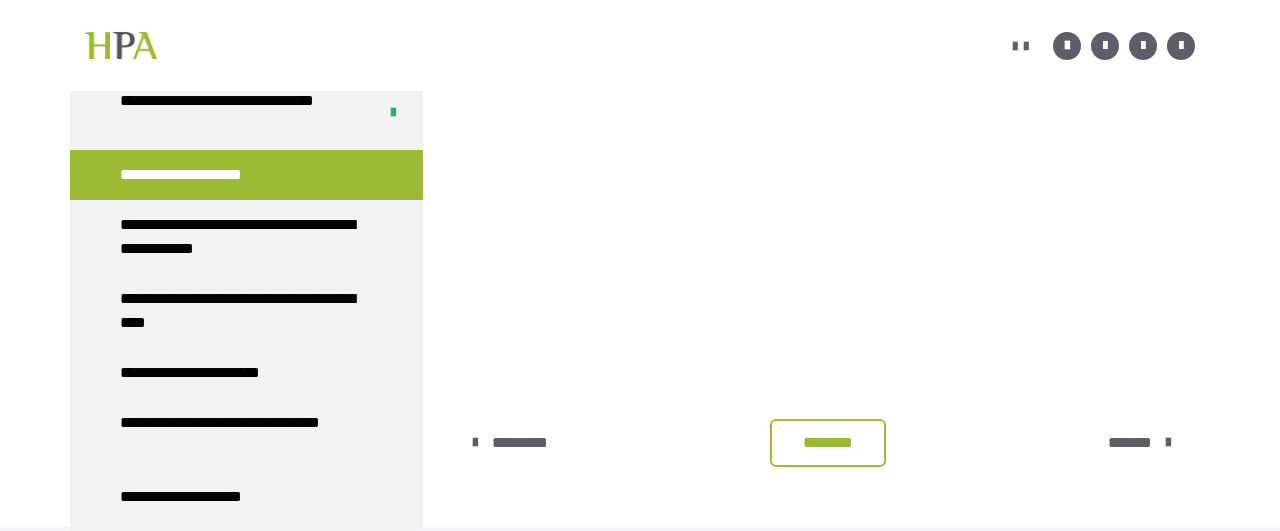 click on "********" at bounding box center [828, 443] 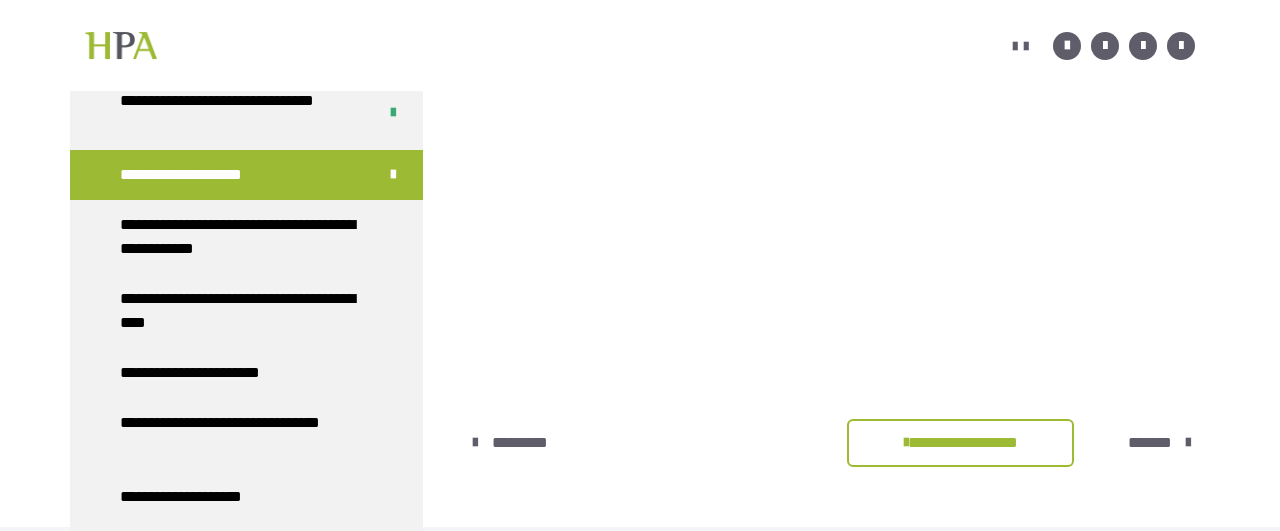 click on "*******" at bounding box center (1150, 443) 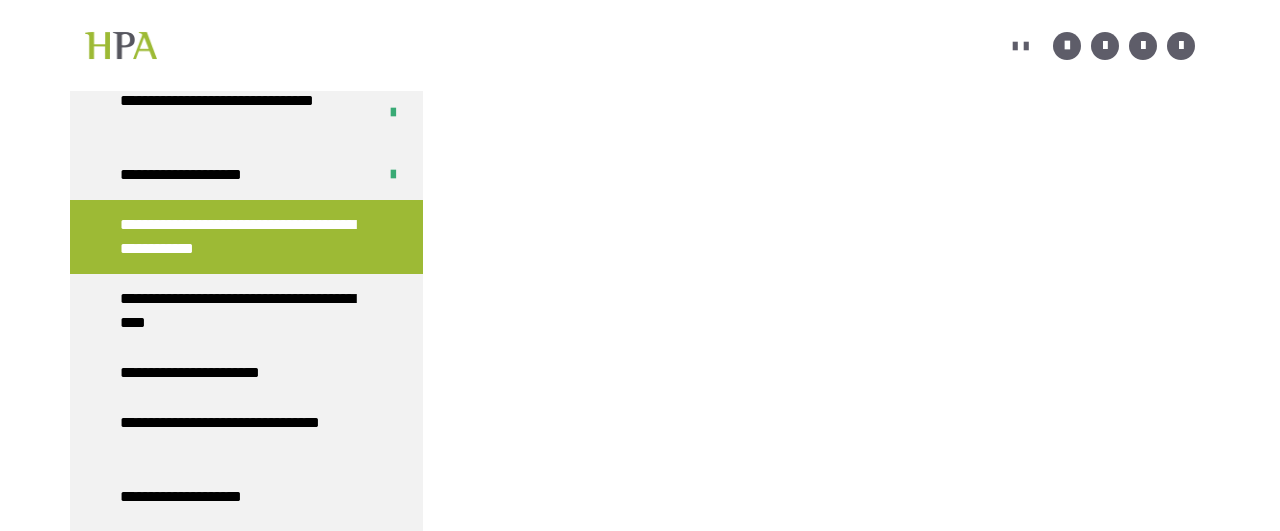 scroll, scrollTop: 491, scrollLeft: 0, axis: vertical 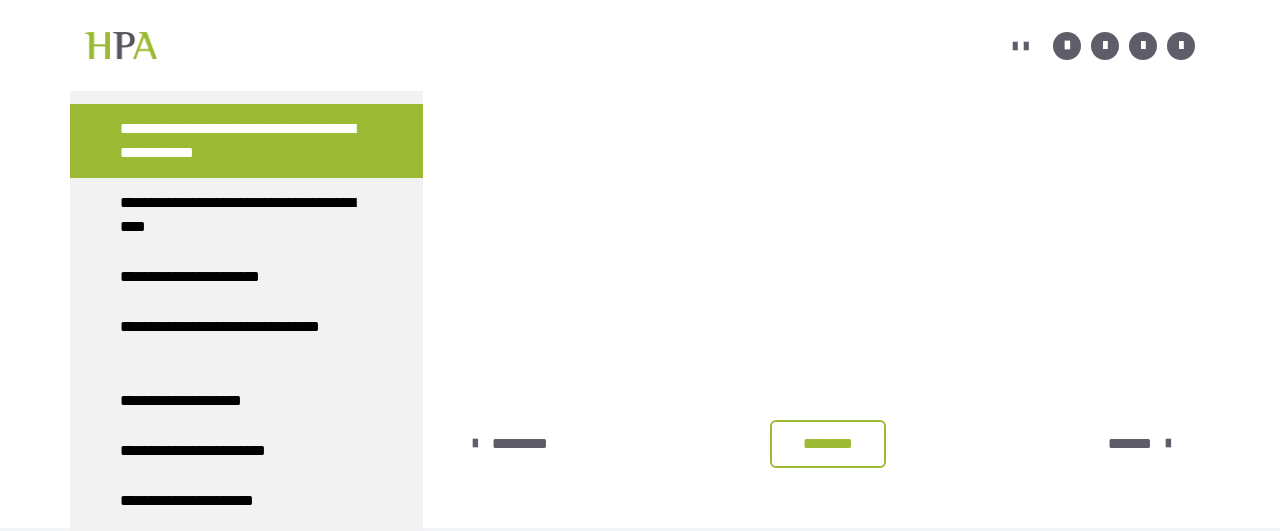click on "********" at bounding box center (828, 444) 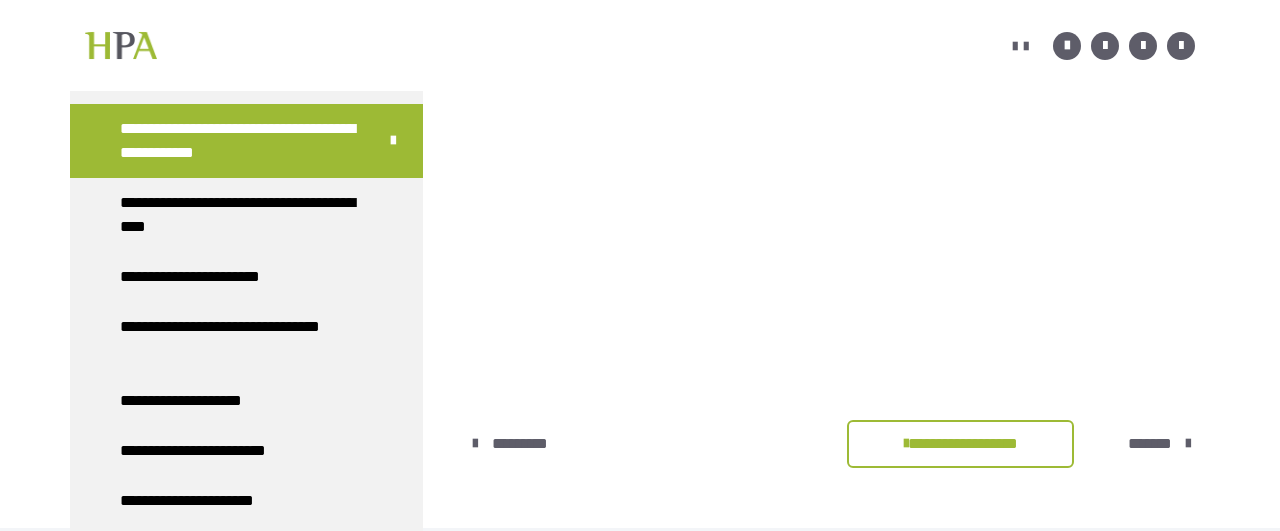 click on "*******" at bounding box center (1150, 444) 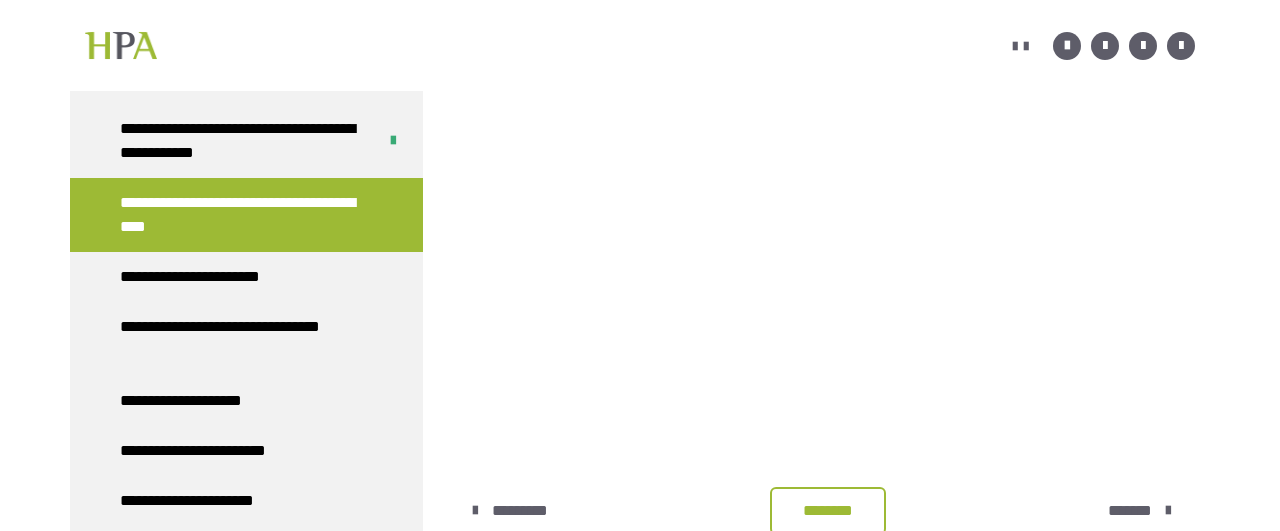 click on "********" at bounding box center [828, 511] 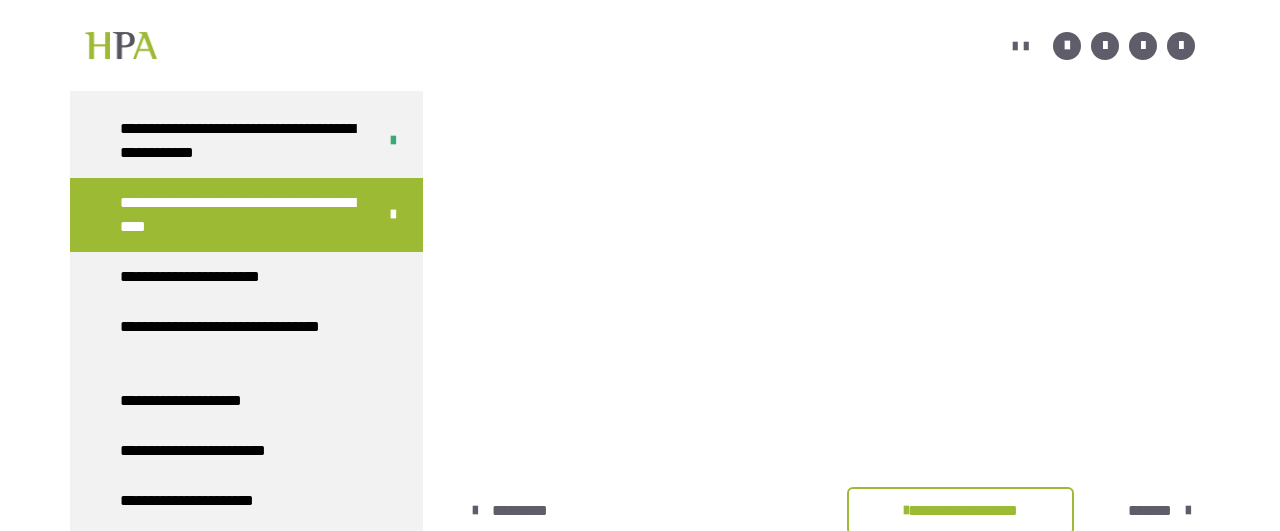 click on "*******" at bounding box center [1150, 511] 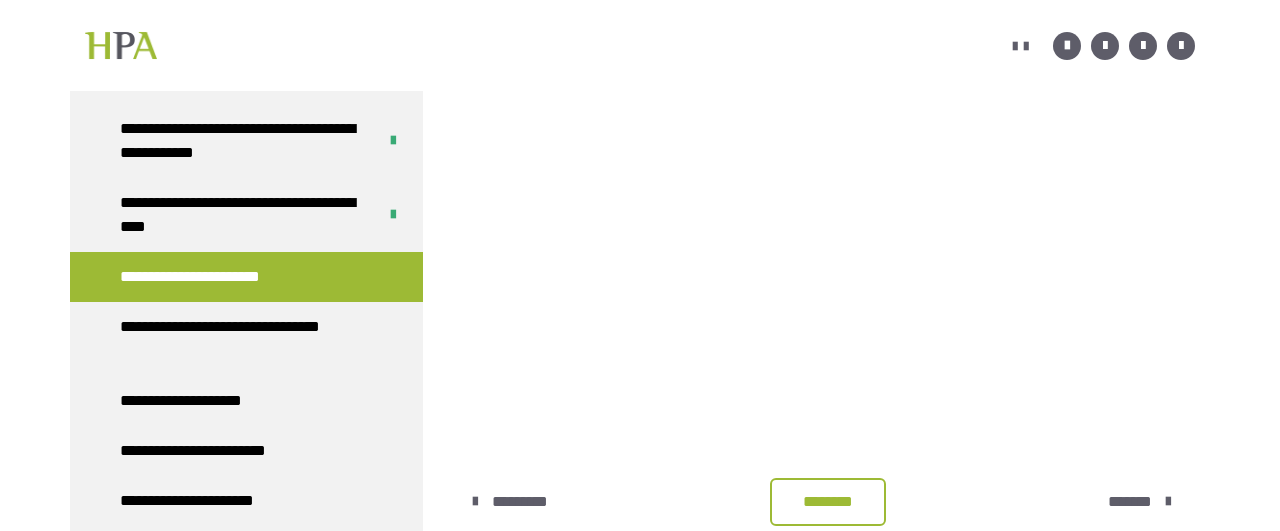 scroll, scrollTop: 690, scrollLeft: 0, axis: vertical 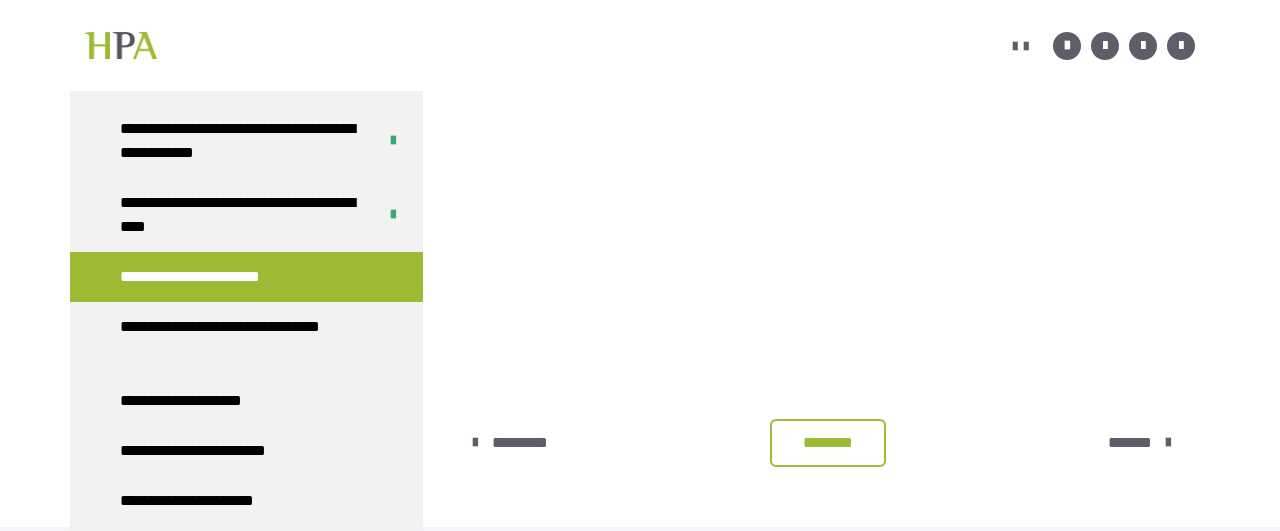 click on "********" at bounding box center [828, 443] 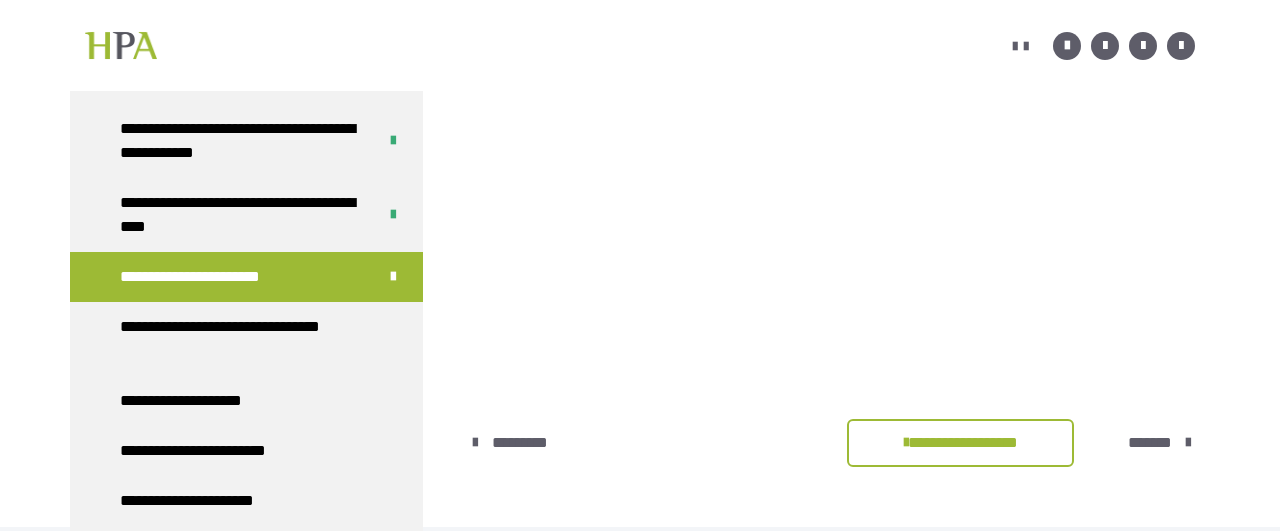 click on "*******" at bounding box center [1150, 443] 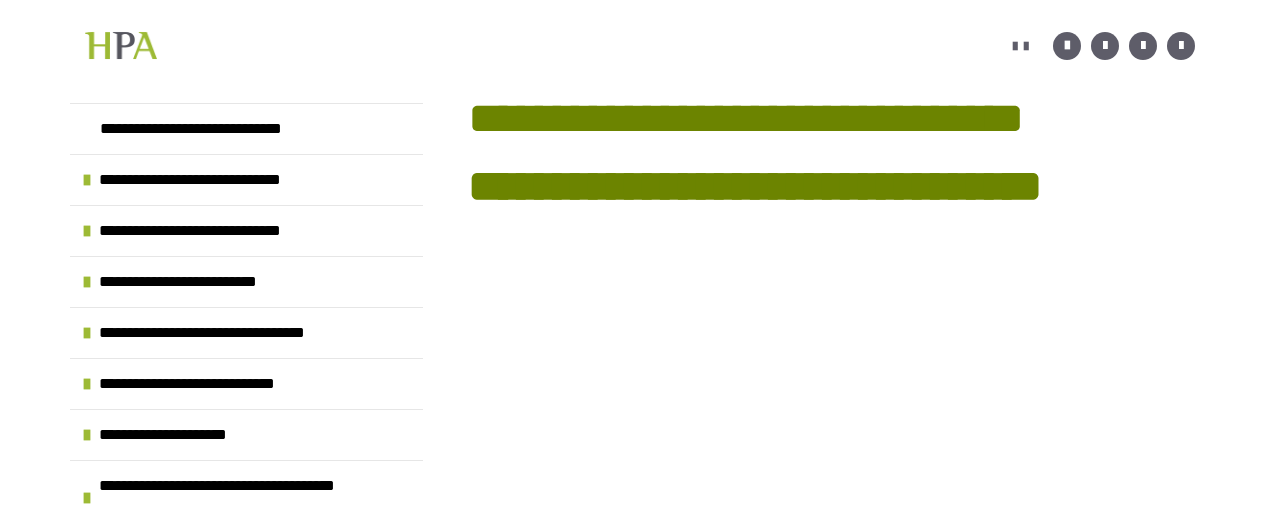 scroll, scrollTop: 482, scrollLeft: 0, axis: vertical 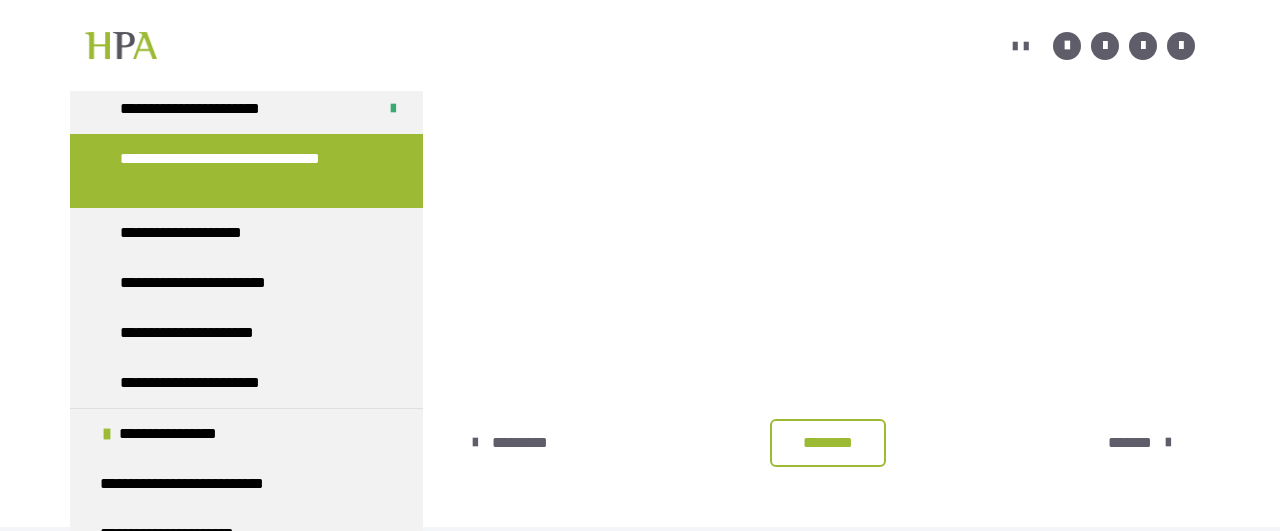 click on "********" at bounding box center [828, 443] 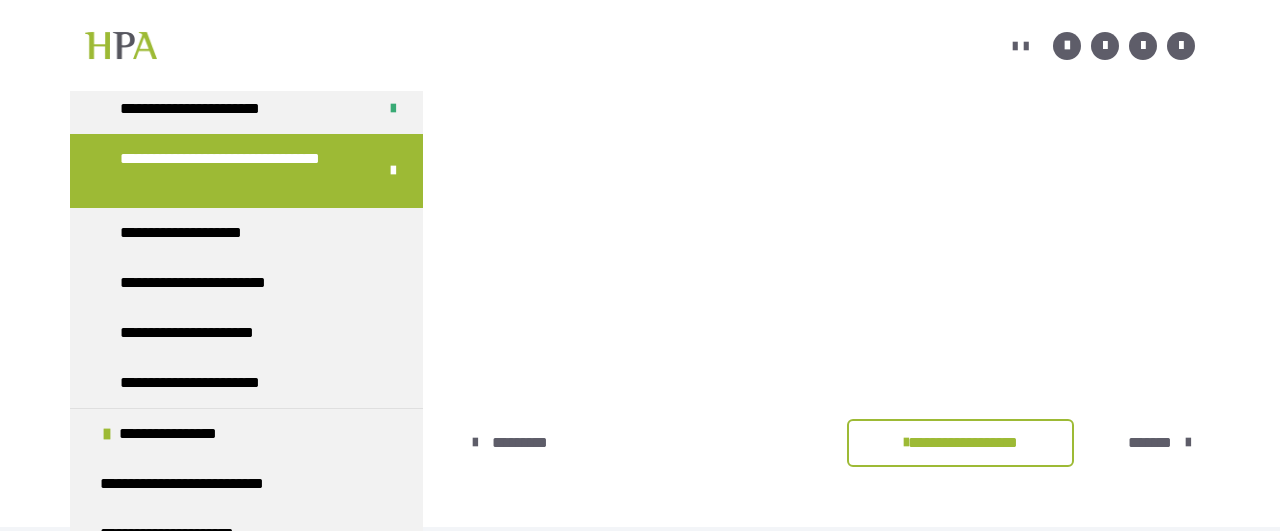 click on "*******" at bounding box center [1150, 443] 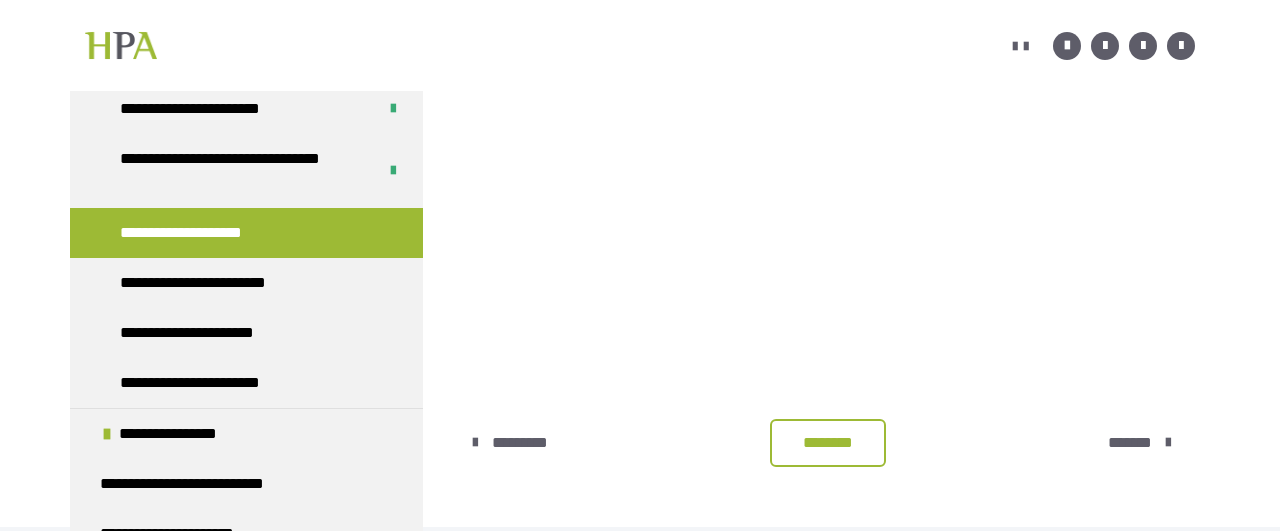 click on "********" at bounding box center [828, 443] 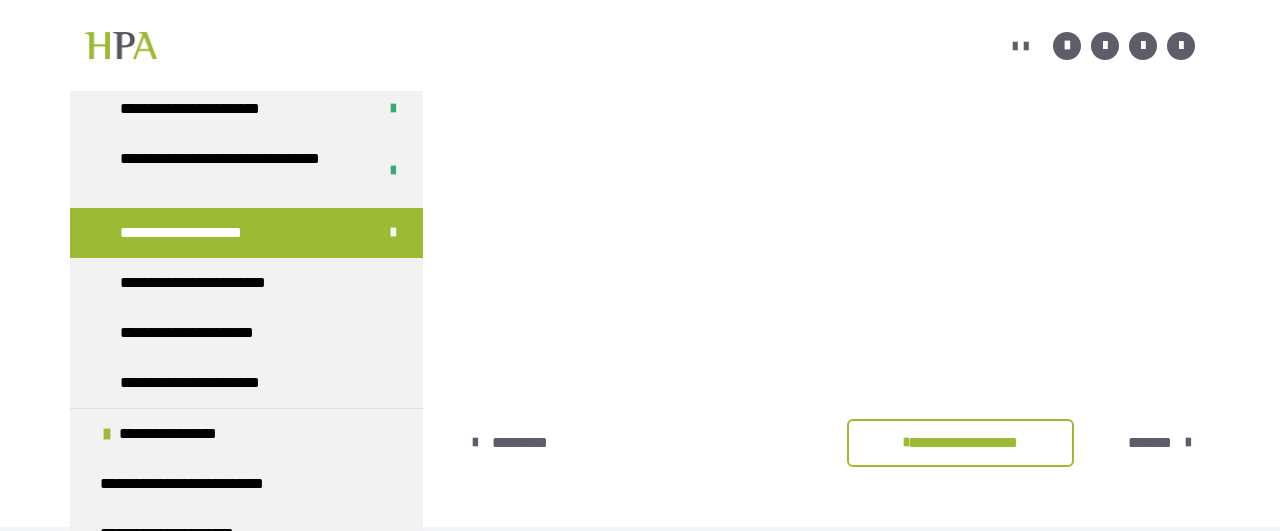 click on "*******" at bounding box center (1150, 443) 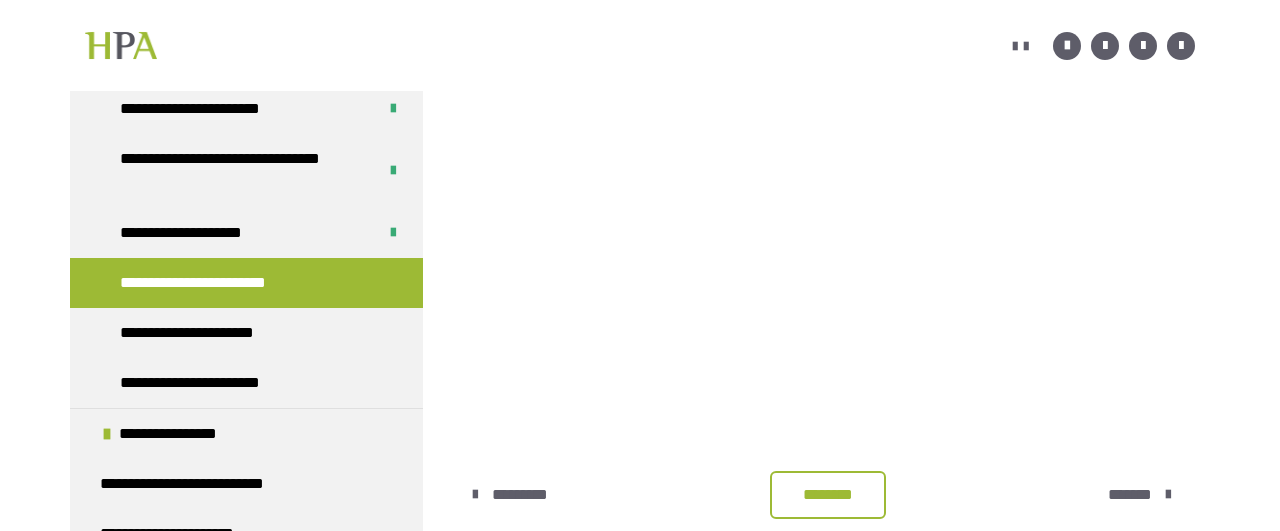 scroll, scrollTop: 690, scrollLeft: 0, axis: vertical 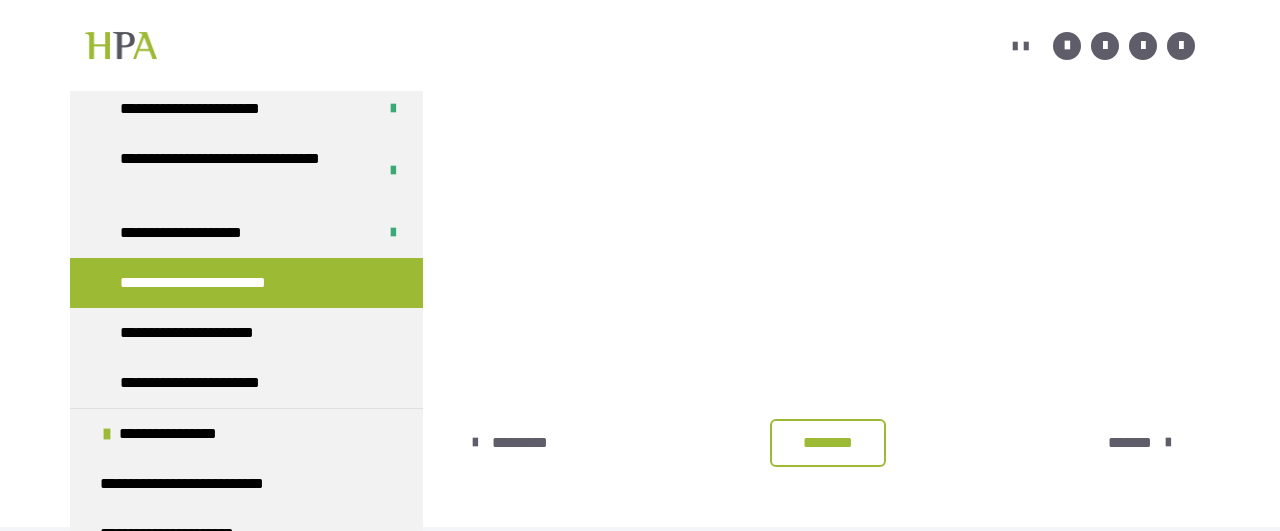 click on "********" at bounding box center [828, 443] 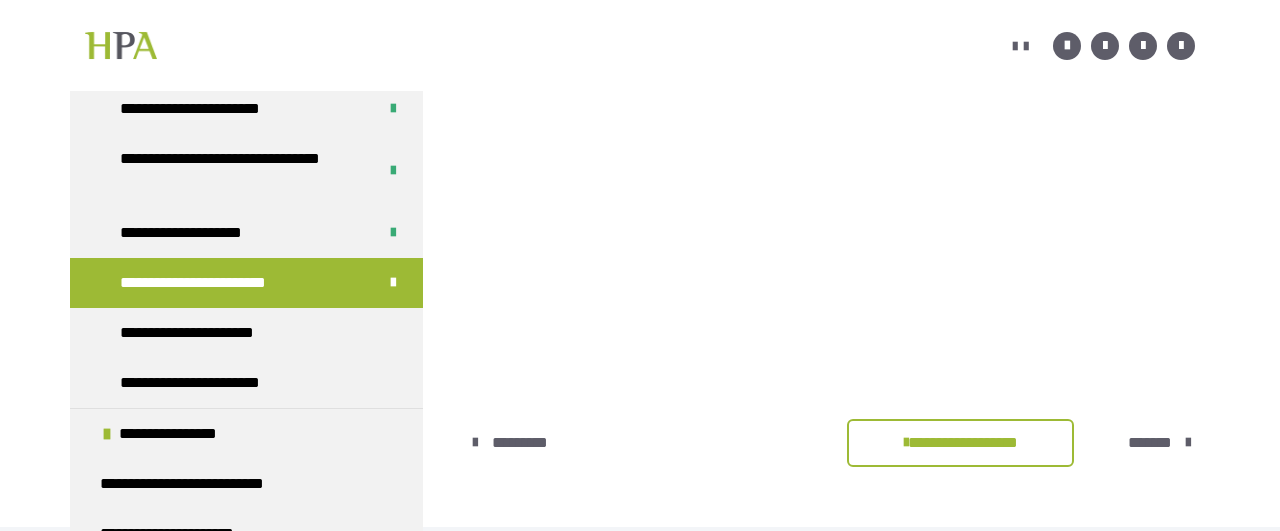 click on "*******" at bounding box center [1150, 443] 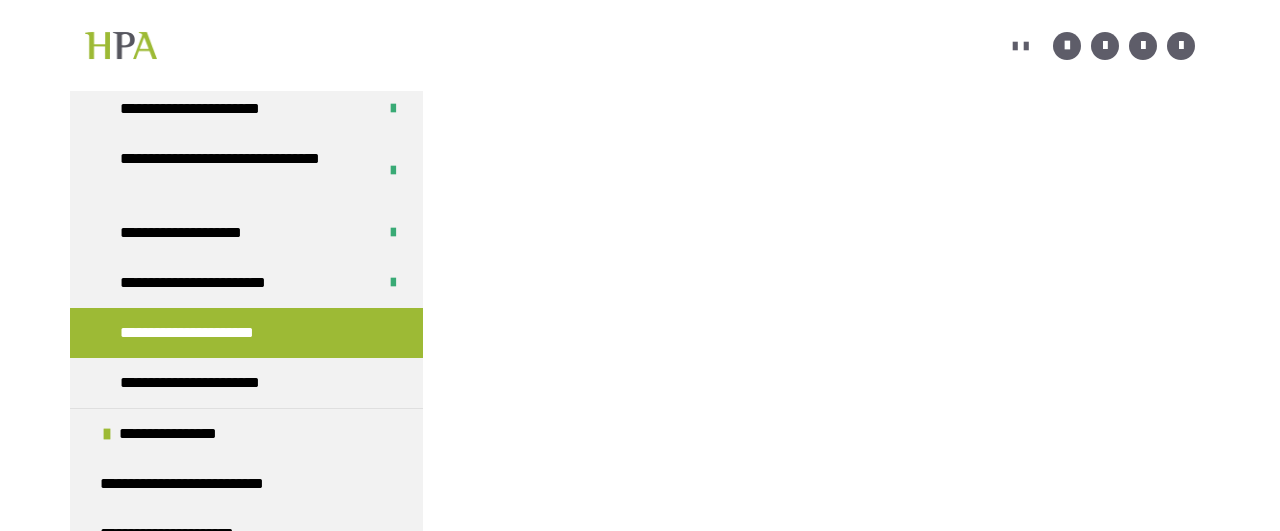 scroll, scrollTop: 482, scrollLeft: 0, axis: vertical 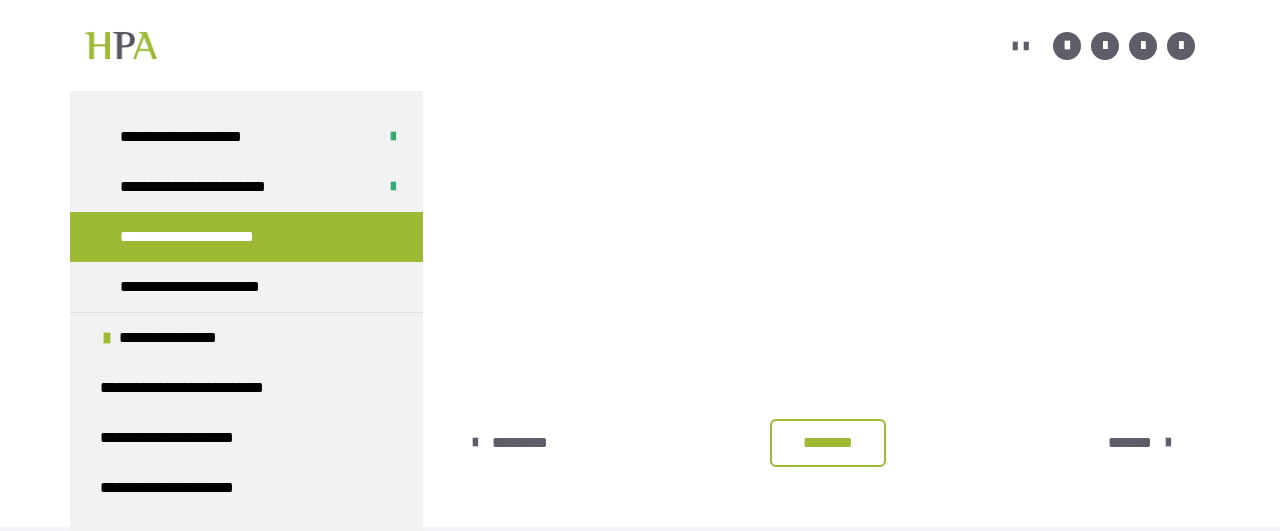 click on "********" at bounding box center (828, 443) 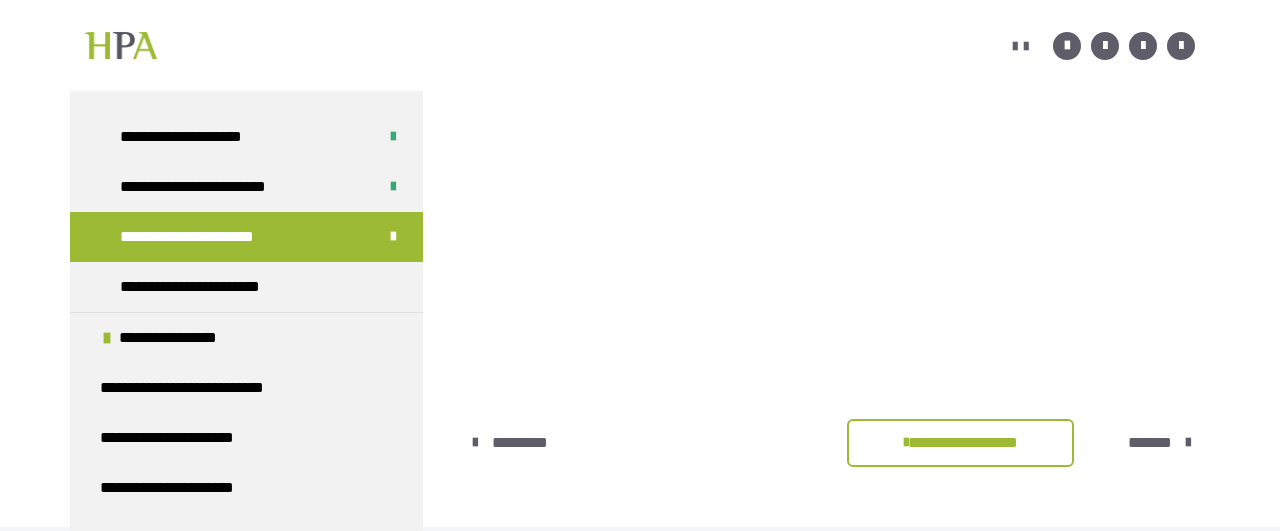 click on "*******" at bounding box center [1150, 443] 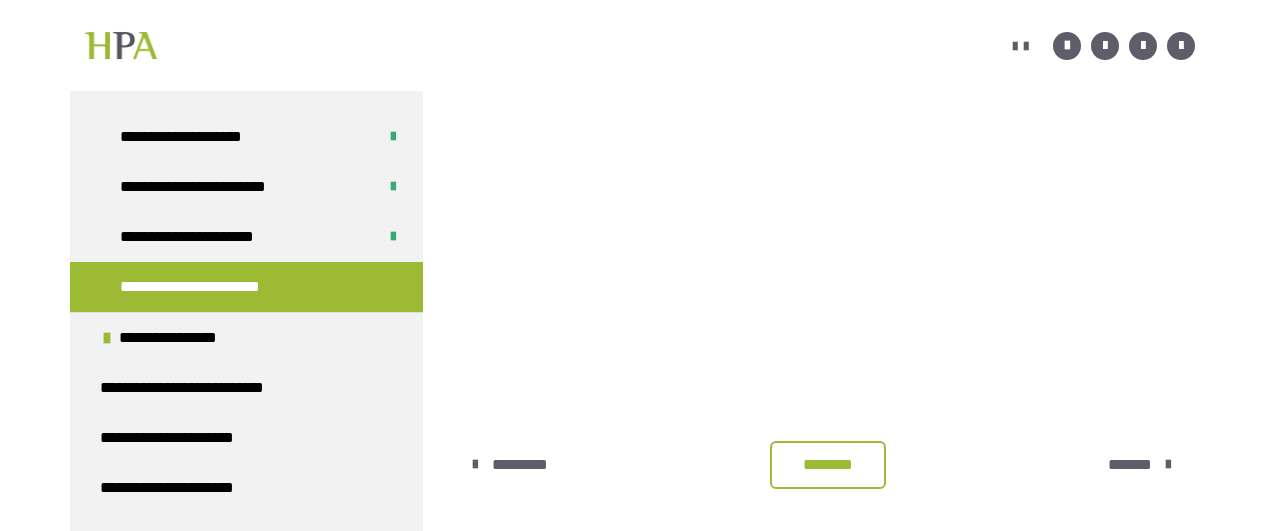 scroll, scrollTop: 690, scrollLeft: 0, axis: vertical 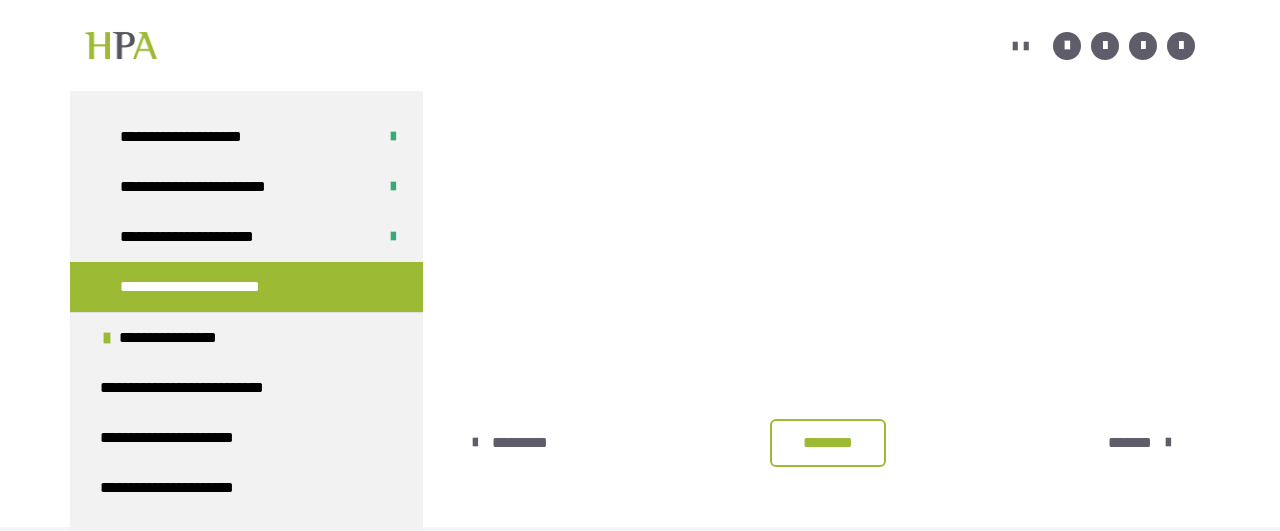 click on "********" at bounding box center [828, 443] 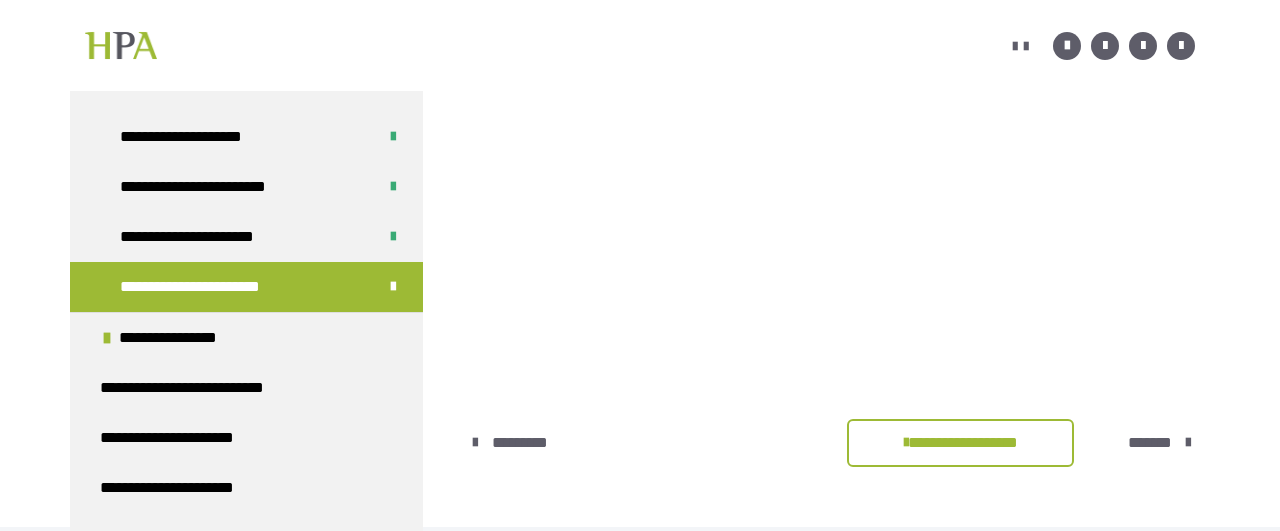 click on "*******" at bounding box center [1150, 443] 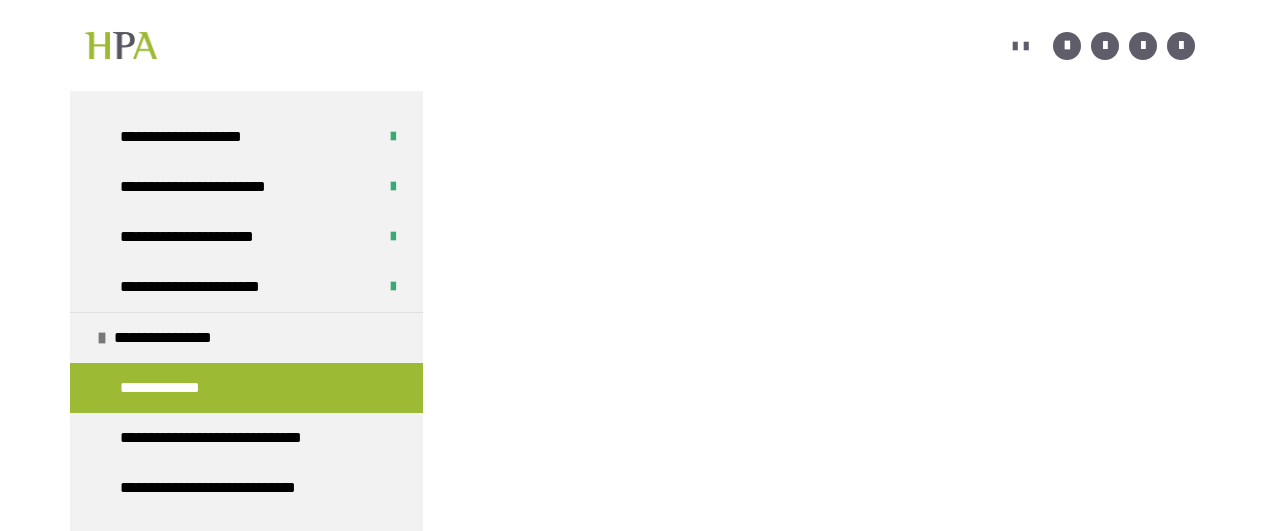 scroll, scrollTop: 412, scrollLeft: 0, axis: vertical 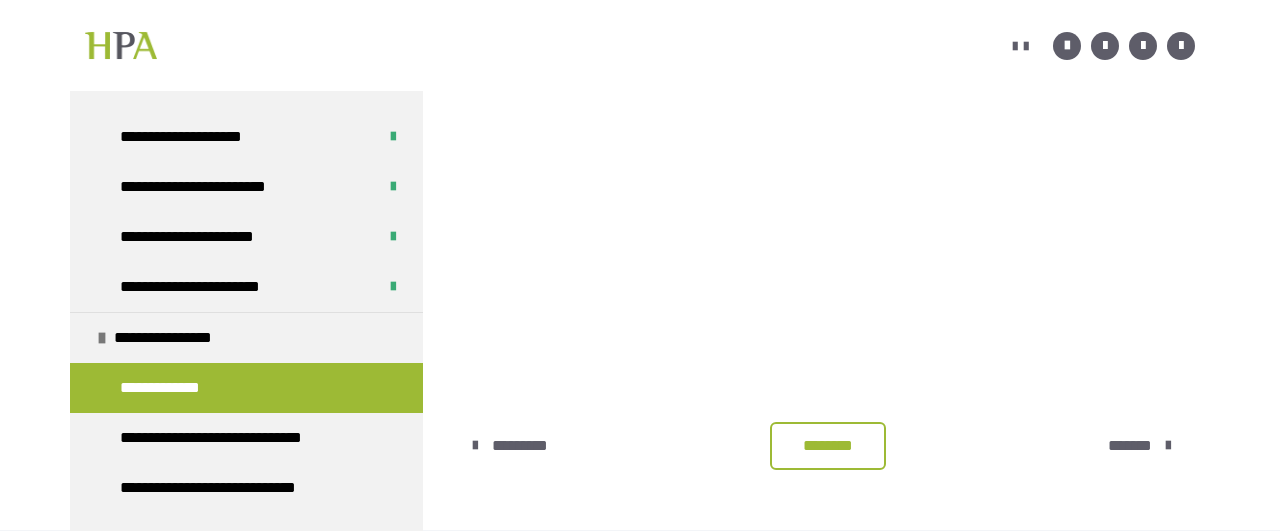 click on "********" at bounding box center [828, 446] 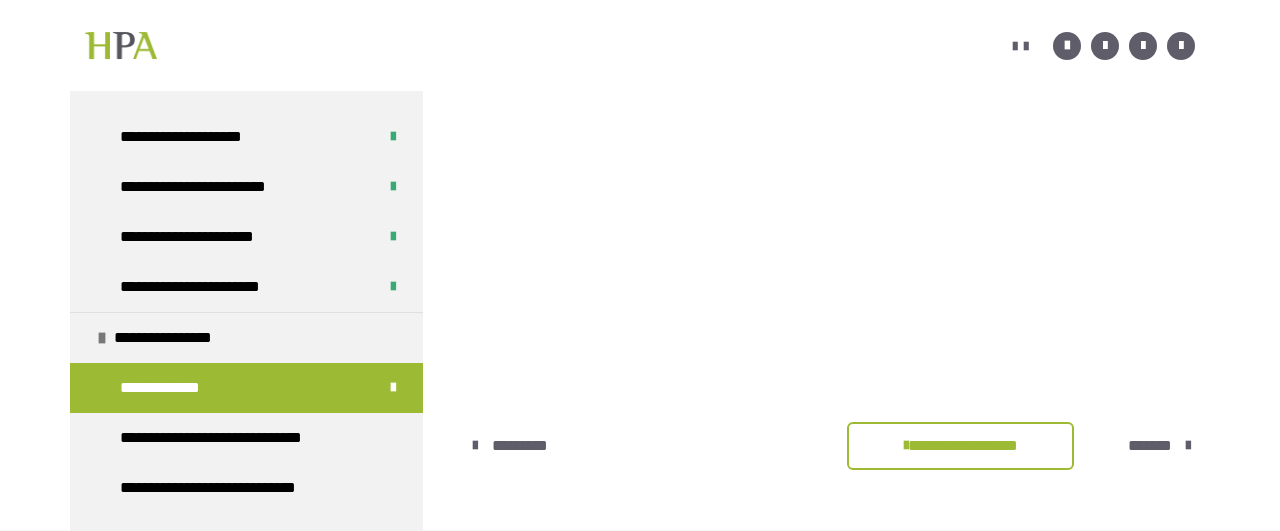 click on "*******" at bounding box center [1150, 446] 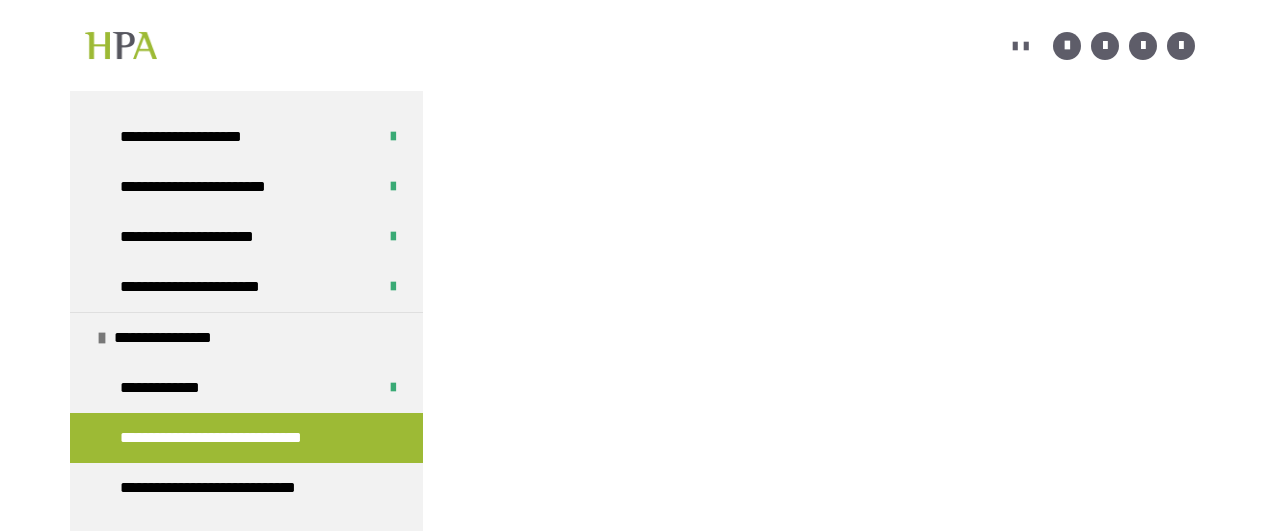 scroll, scrollTop: 412, scrollLeft: 0, axis: vertical 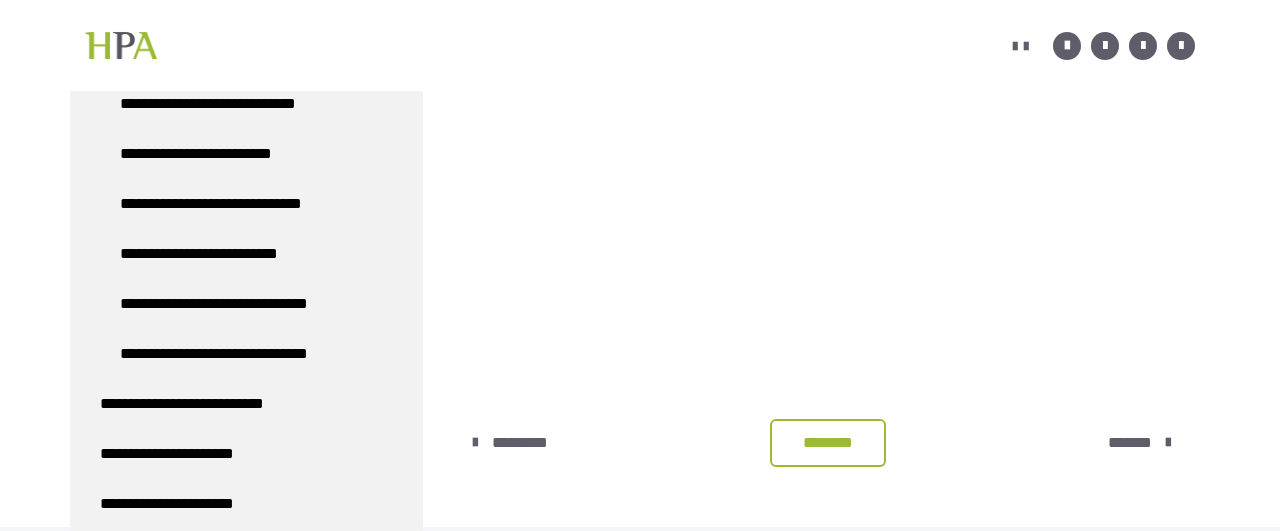 click on "********" at bounding box center [828, 443] 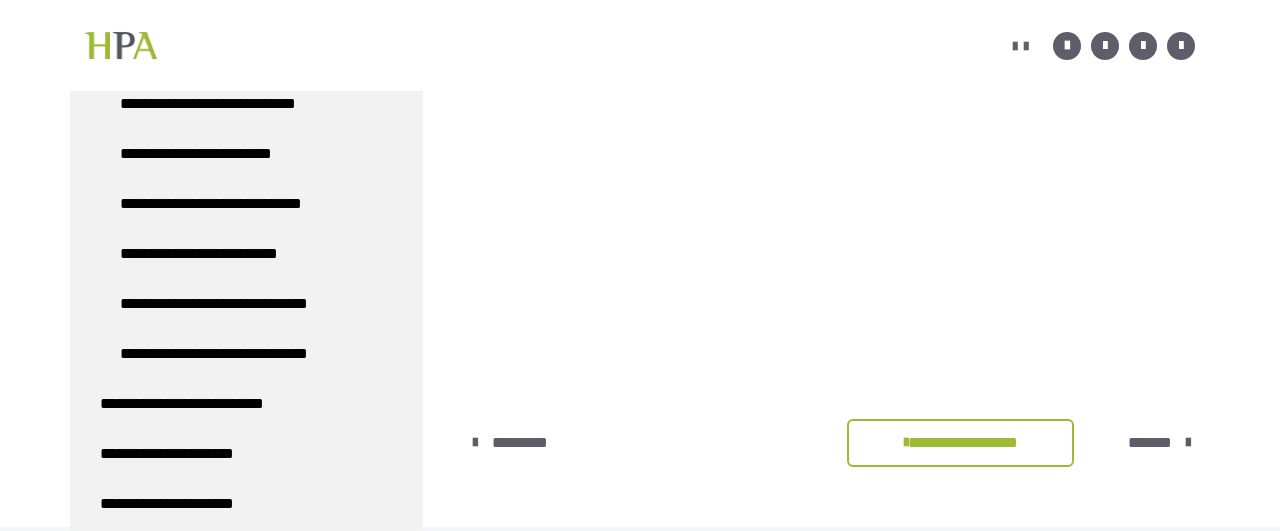click on "*******" at bounding box center [1150, 443] 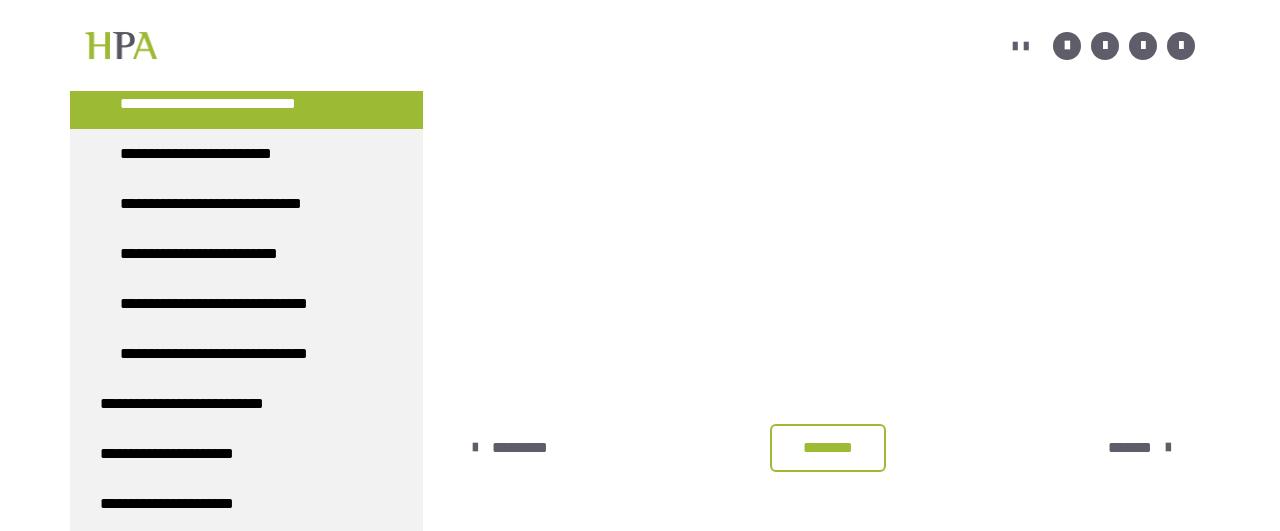scroll, scrollTop: 690, scrollLeft: 0, axis: vertical 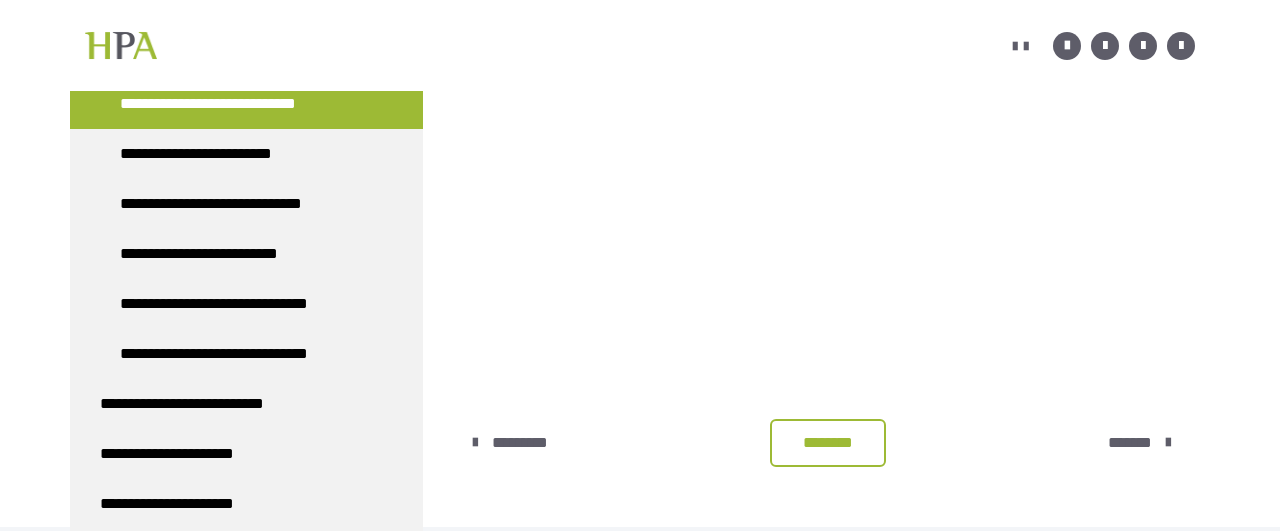 click on "********" at bounding box center (828, 443) 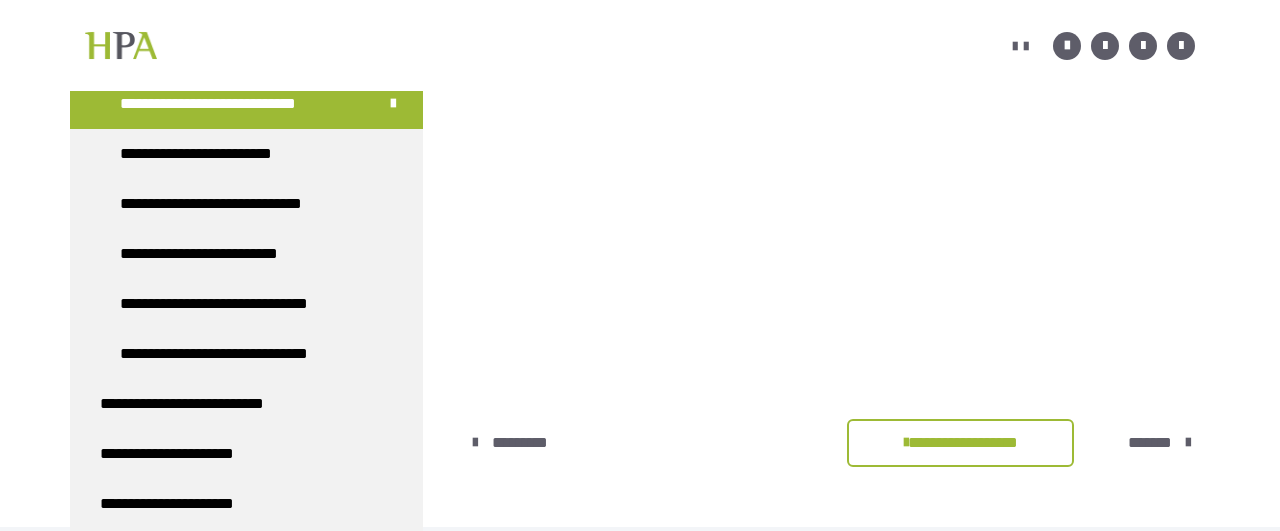 click on "*******" at bounding box center [1150, 443] 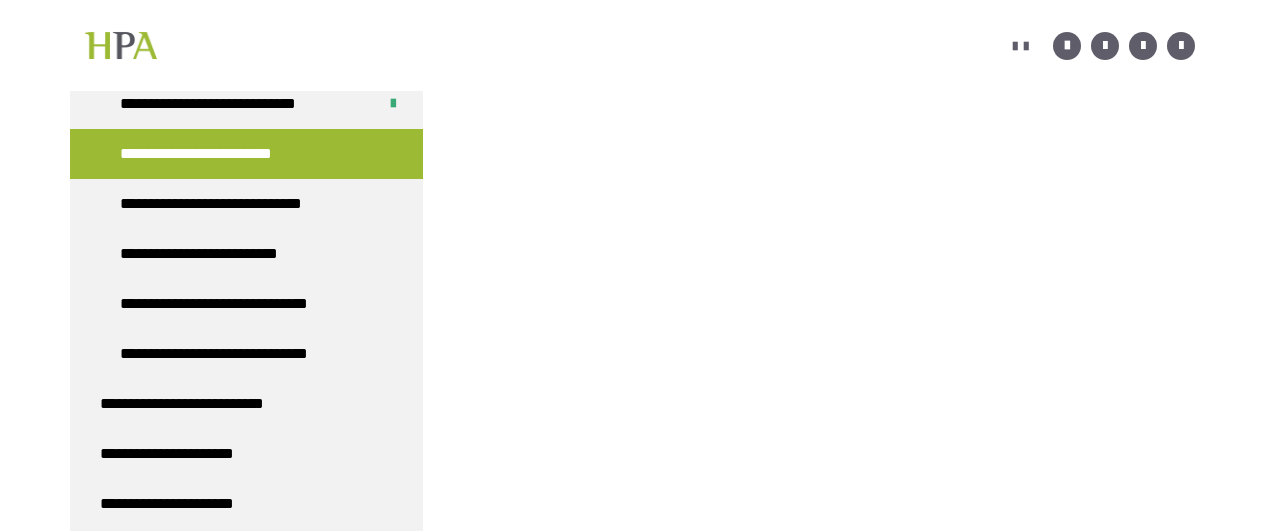 scroll, scrollTop: 690, scrollLeft: 0, axis: vertical 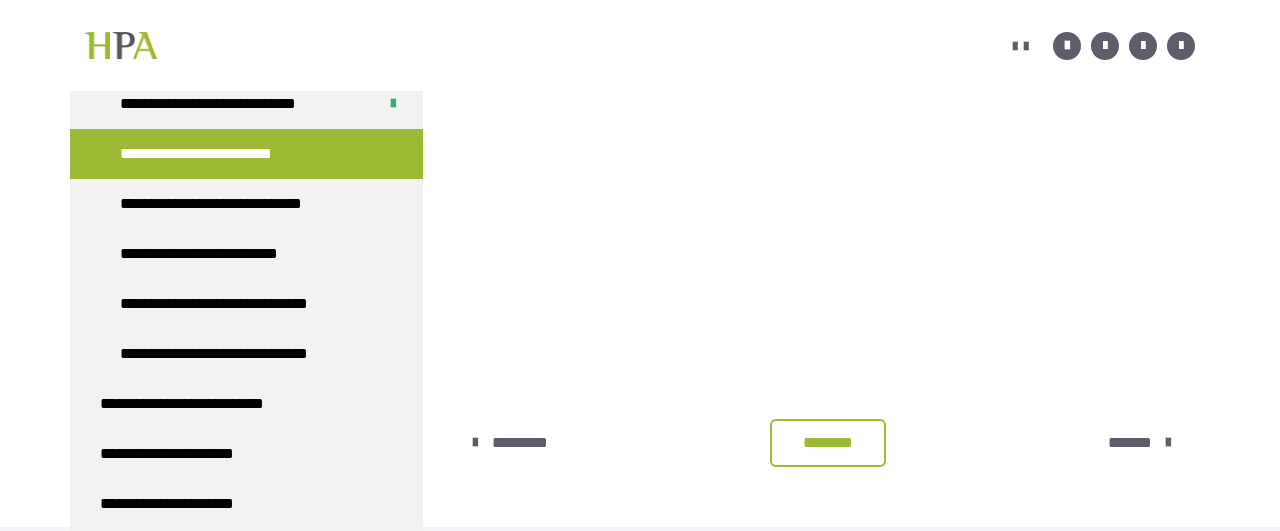 click on "********" at bounding box center [828, 443] 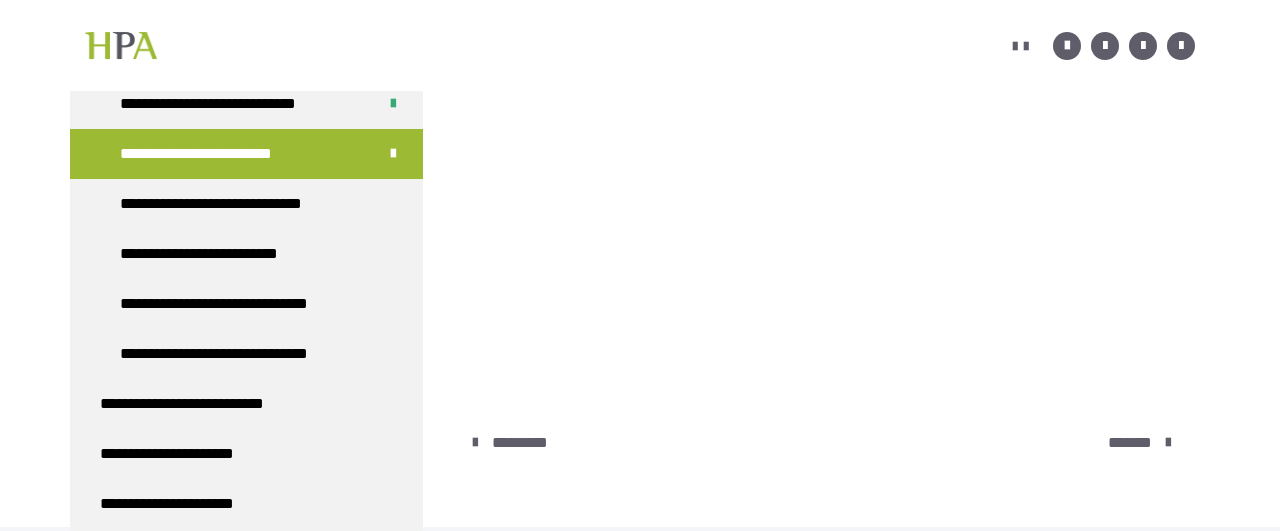click on "*******" at bounding box center [1130, 443] 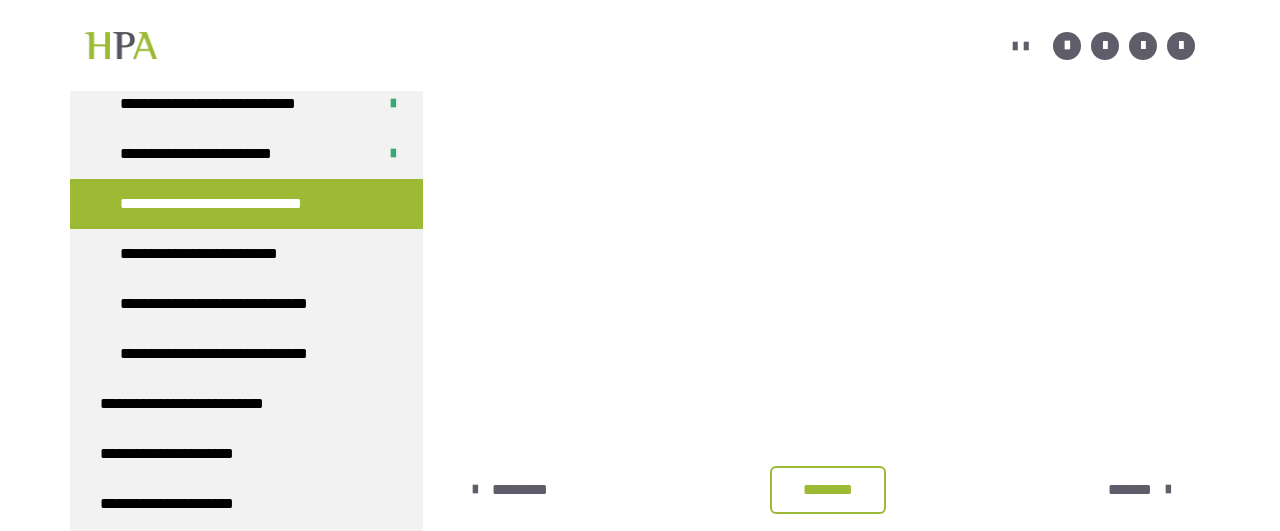 scroll, scrollTop: 690, scrollLeft: 0, axis: vertical 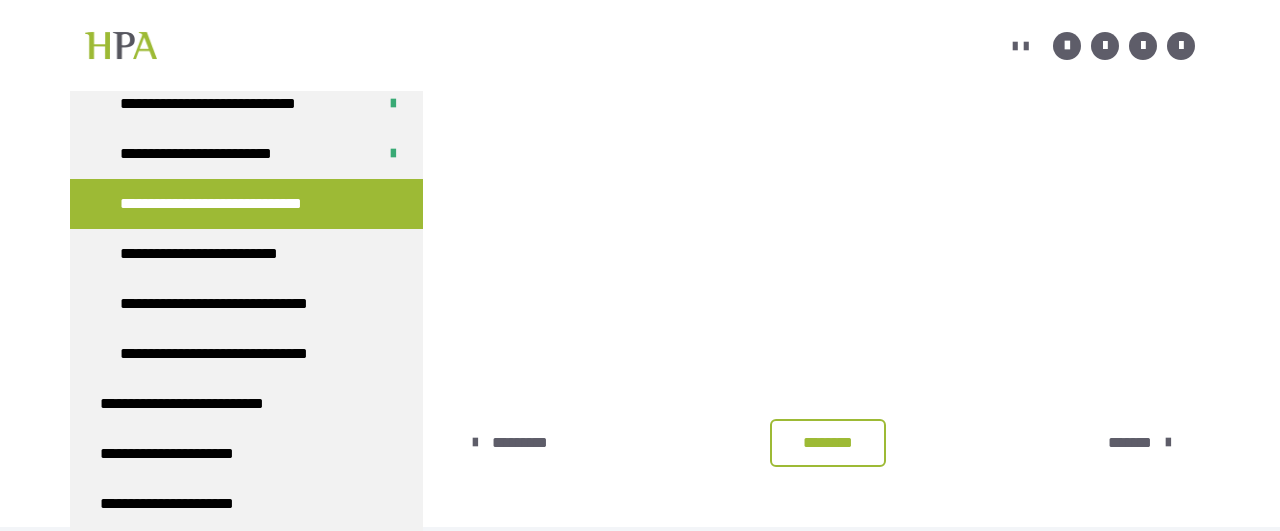 click on "********" at bounding box center (828, 443) 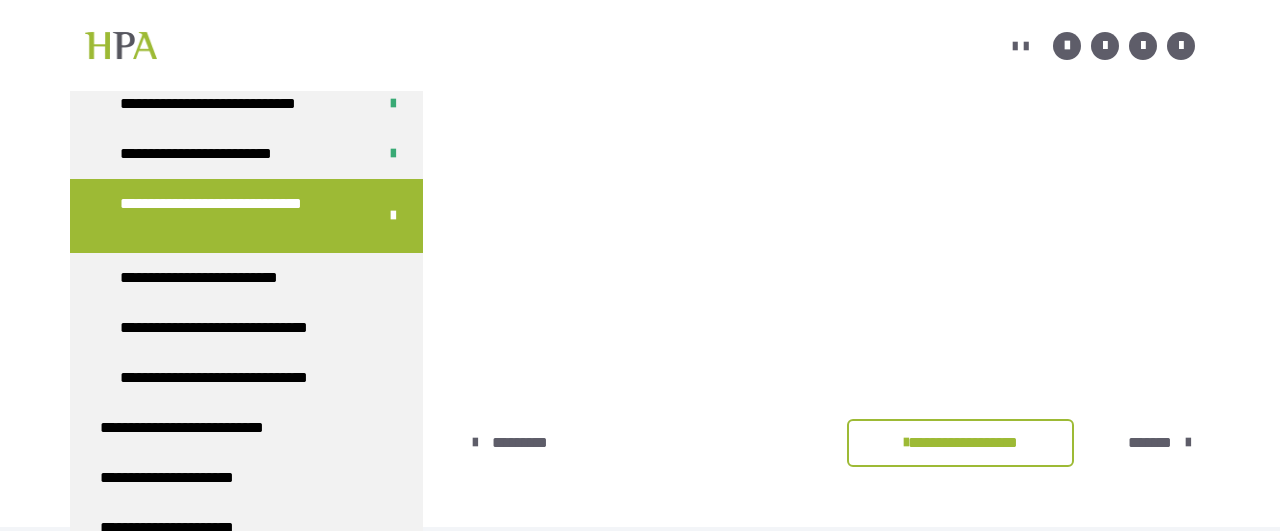 click on "*******" at bounding box center (1150, 443) 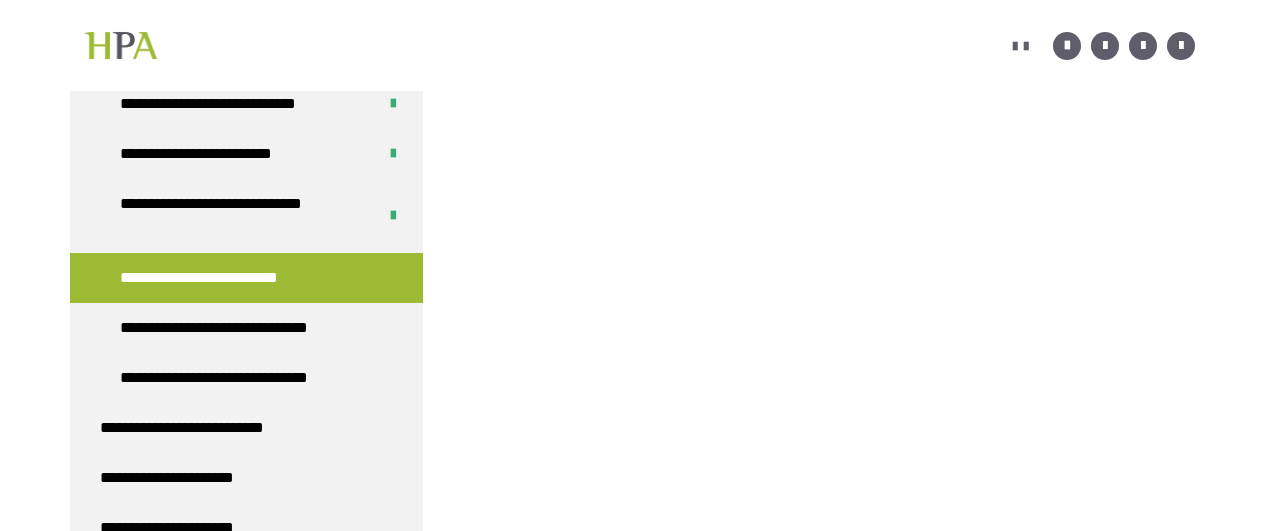 scroll, scrollTop: 482, scrollLeft: 0, axis: vertical 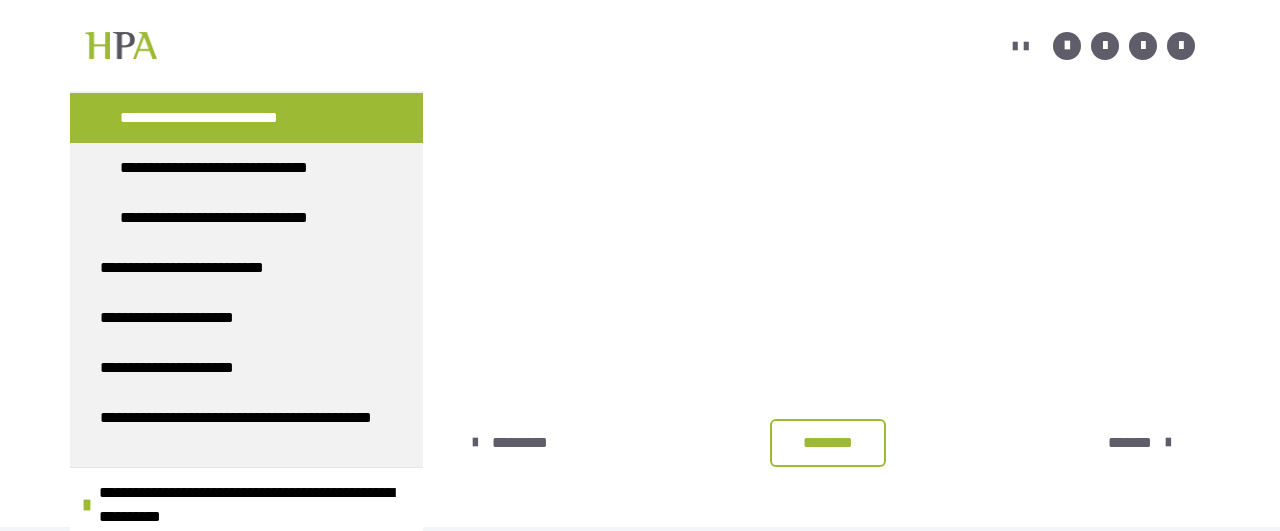 click on "********" at bounding box center (828, 443) 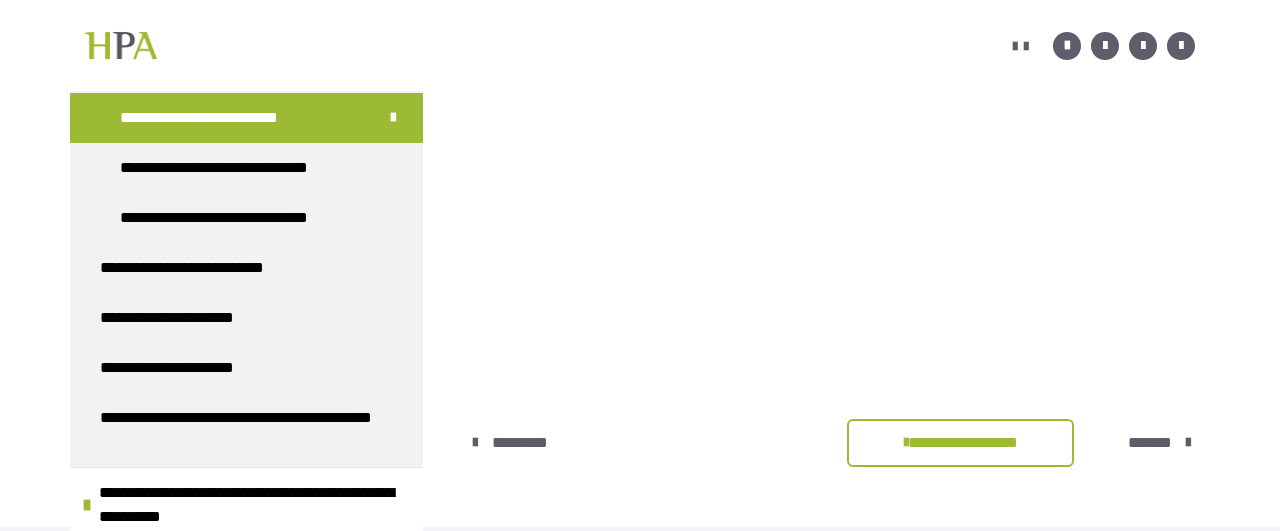 click on "*******" at bounding box center (1150, 443) 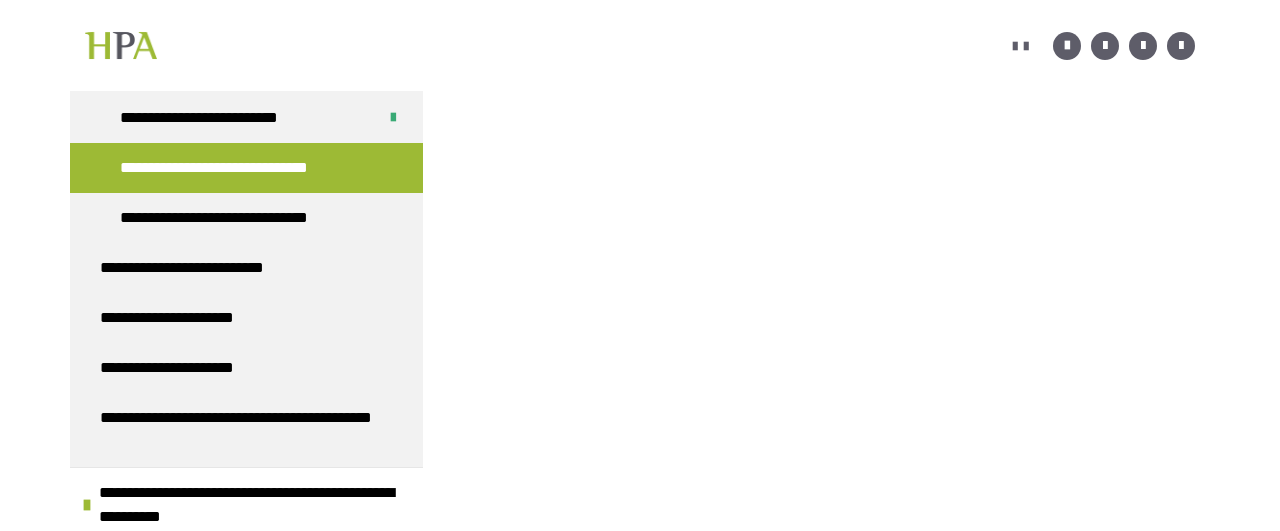 scroll, scrollTop: 690, scrollLeft: 0, axis: vertical 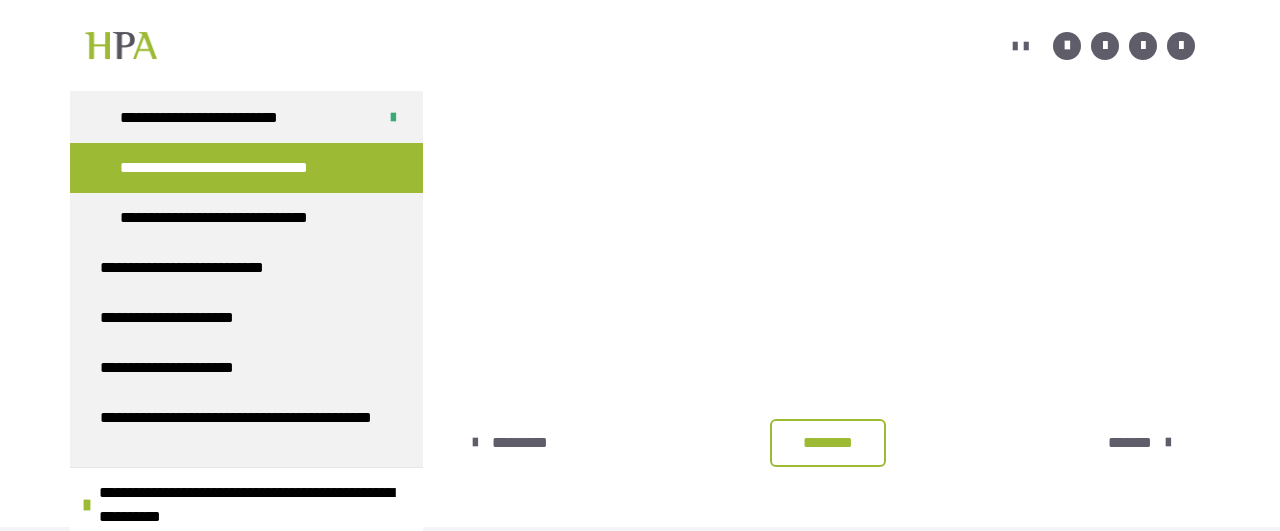 click on "********" at bounding box center (828, 443) 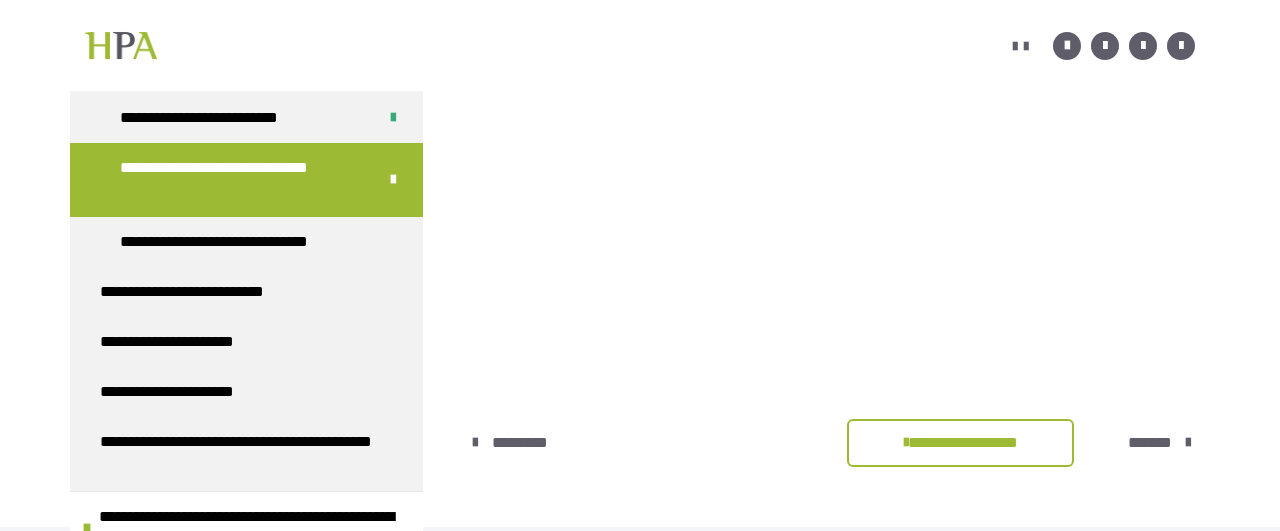 click on "*******" at bounding box center (1150, 443) 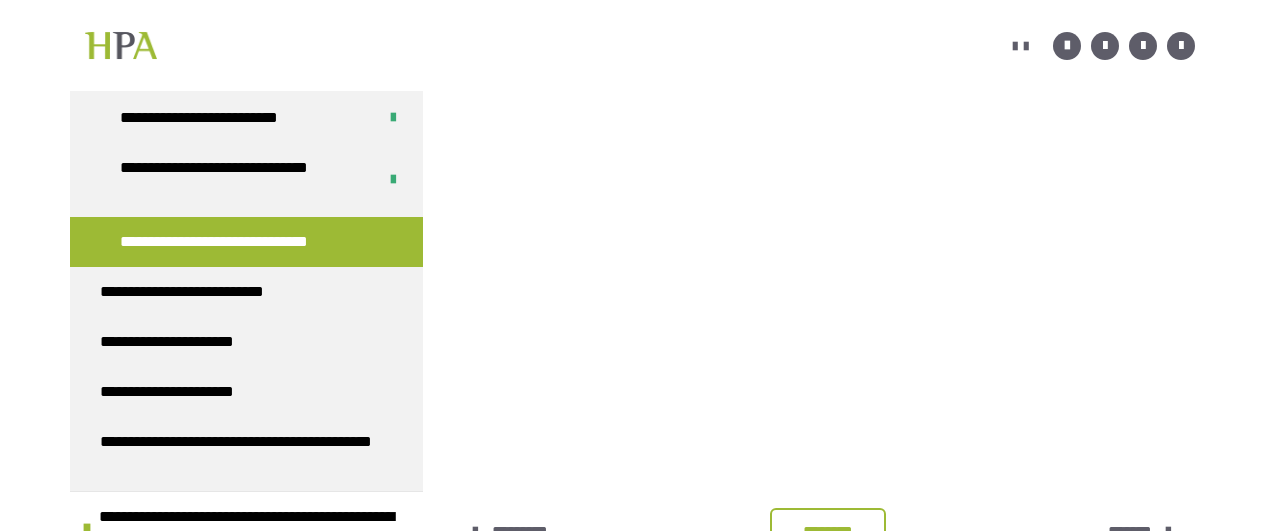 scroll, scrollTop: 690, scrollLeft: 0, axis: vertical 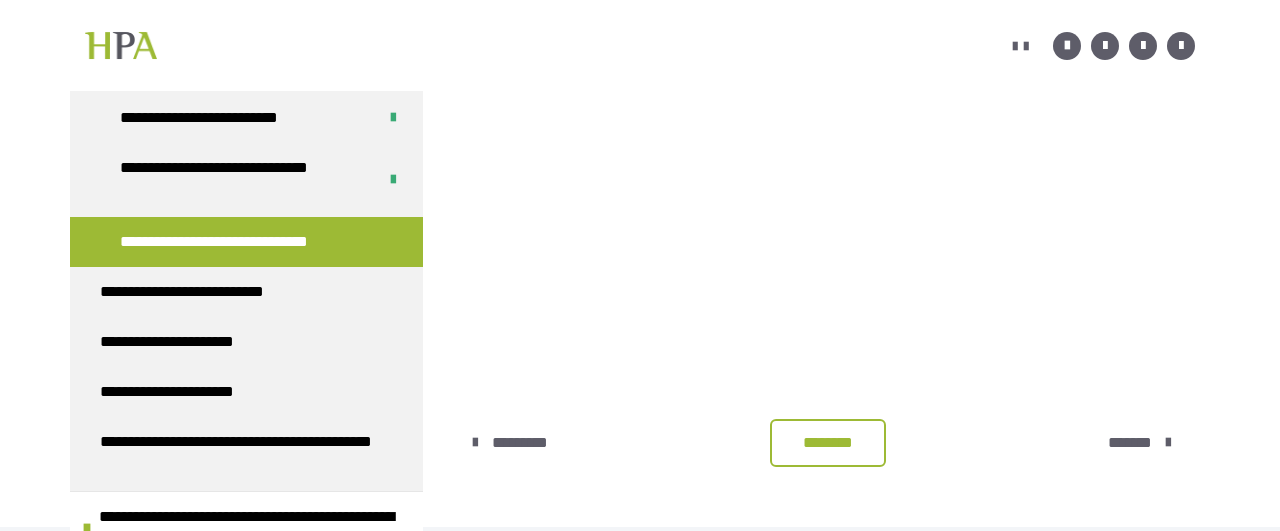 click on "********" at bounding box center (828, 443) 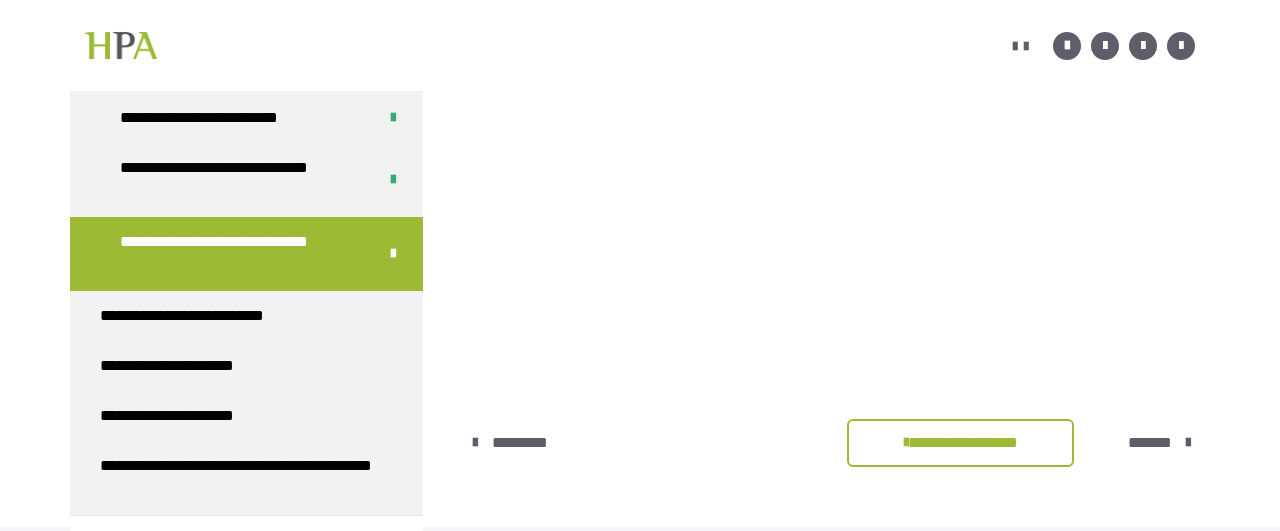 click on "*******" at bounding box center (1150, 443) 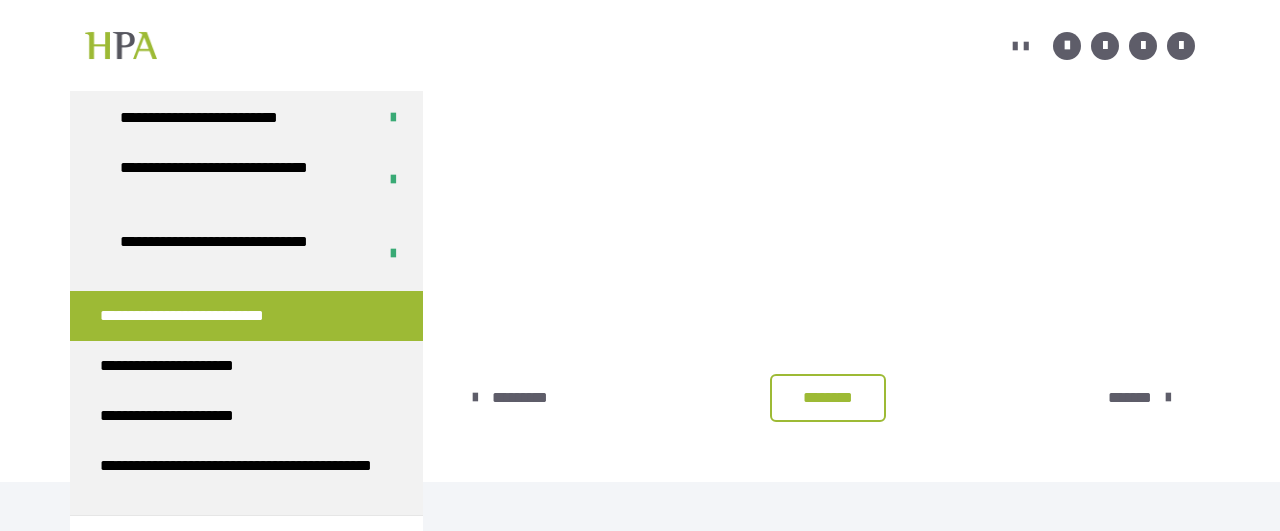 scroll, scrollTop: 690, scrollLeft: 0, axis: vertical 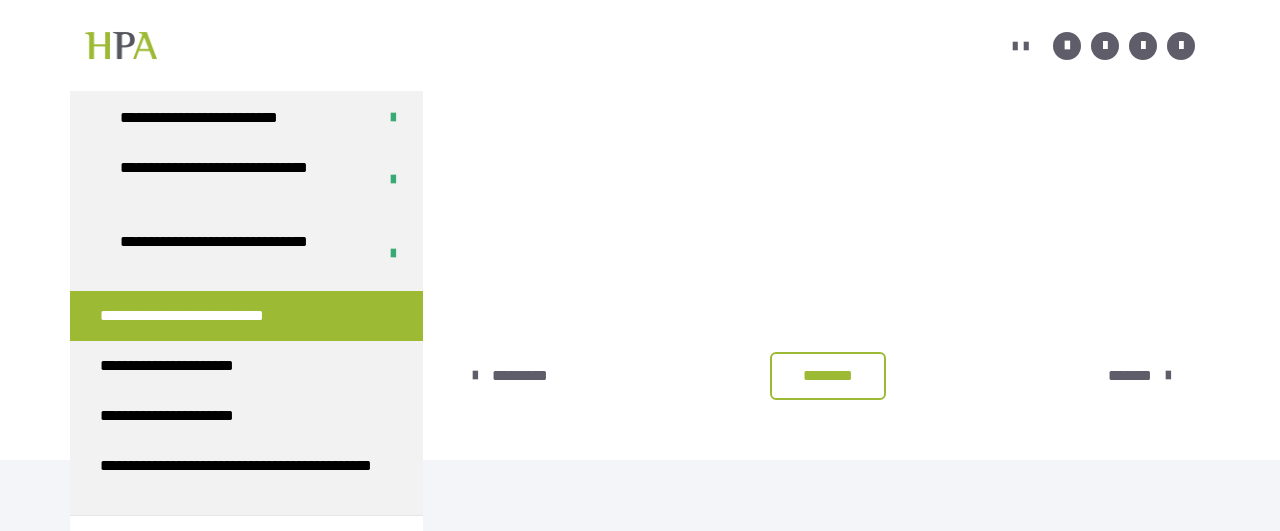 click on "********" at bounding box center (828, 376) 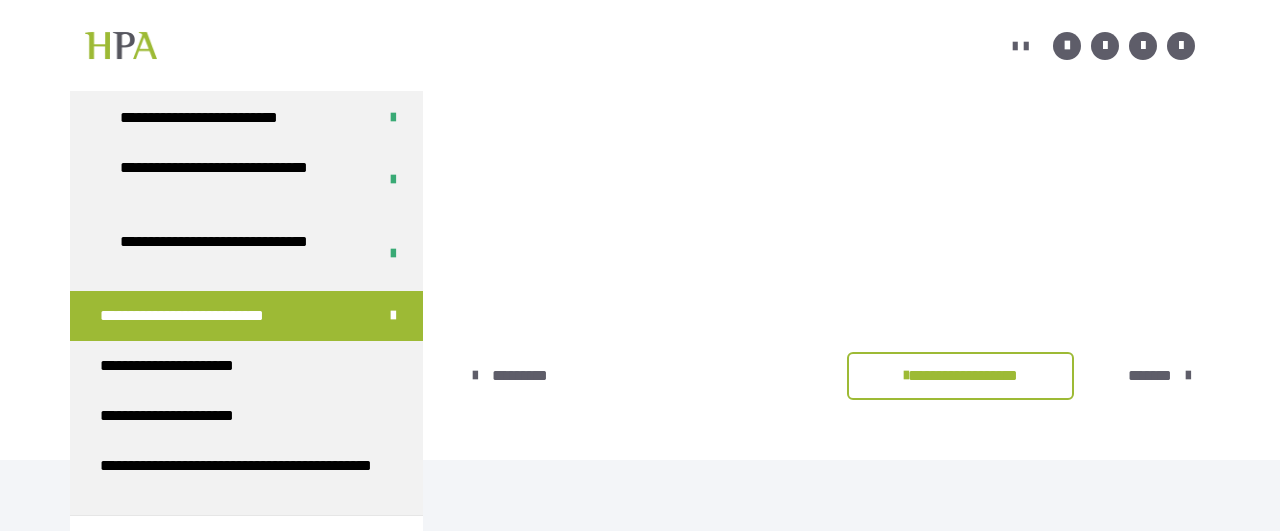 click on "*******" at bounding box center (1150, 376) 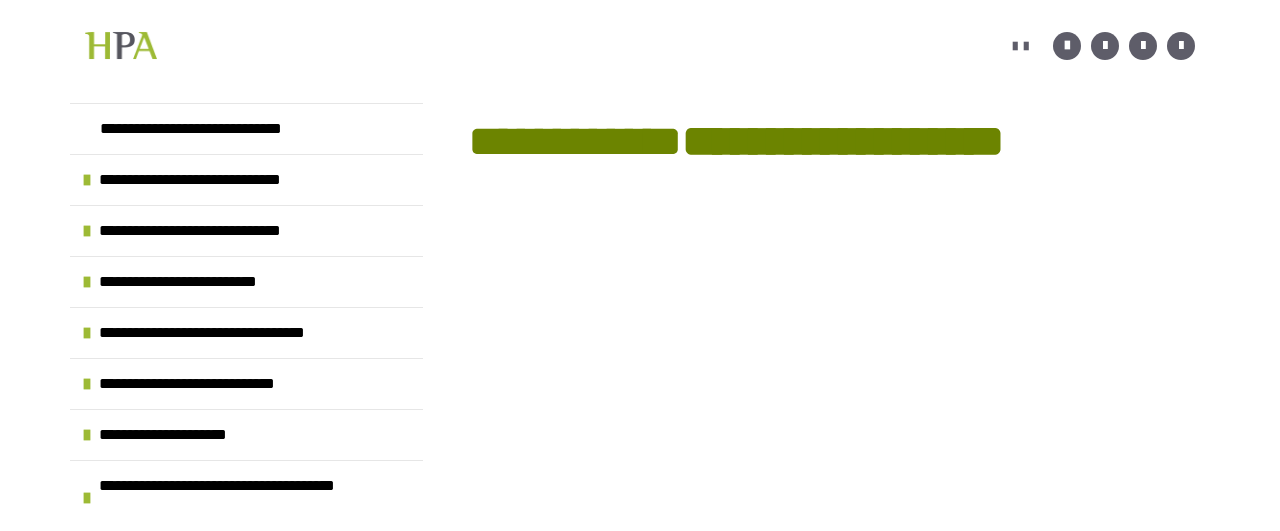 scroll, scrollTop: 516, scrollLeft: 0, axis: vertical 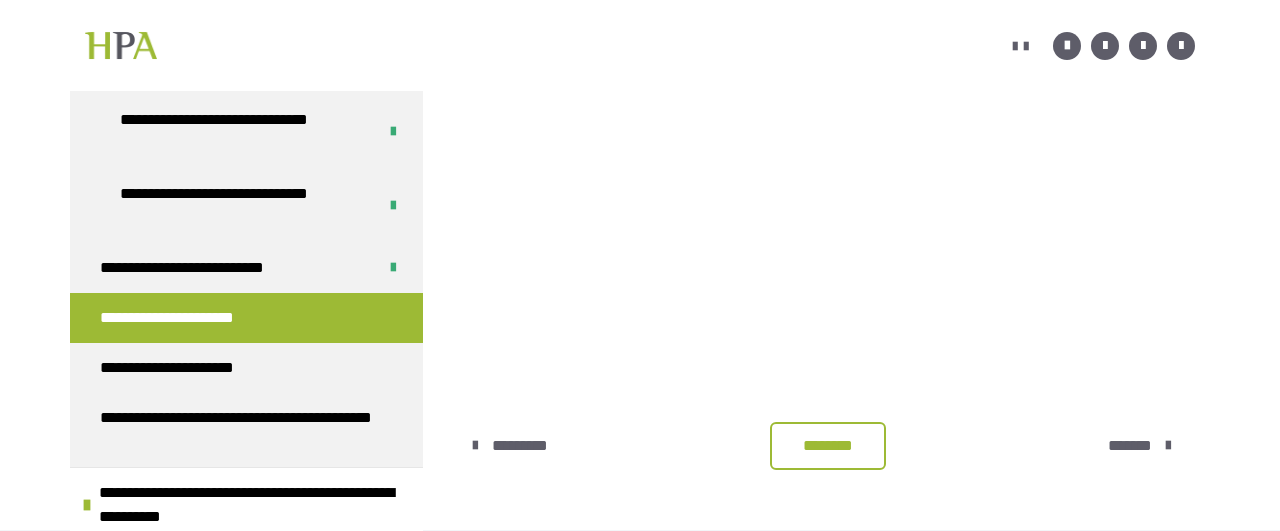 click on "********" at bounding box center [828, 446] 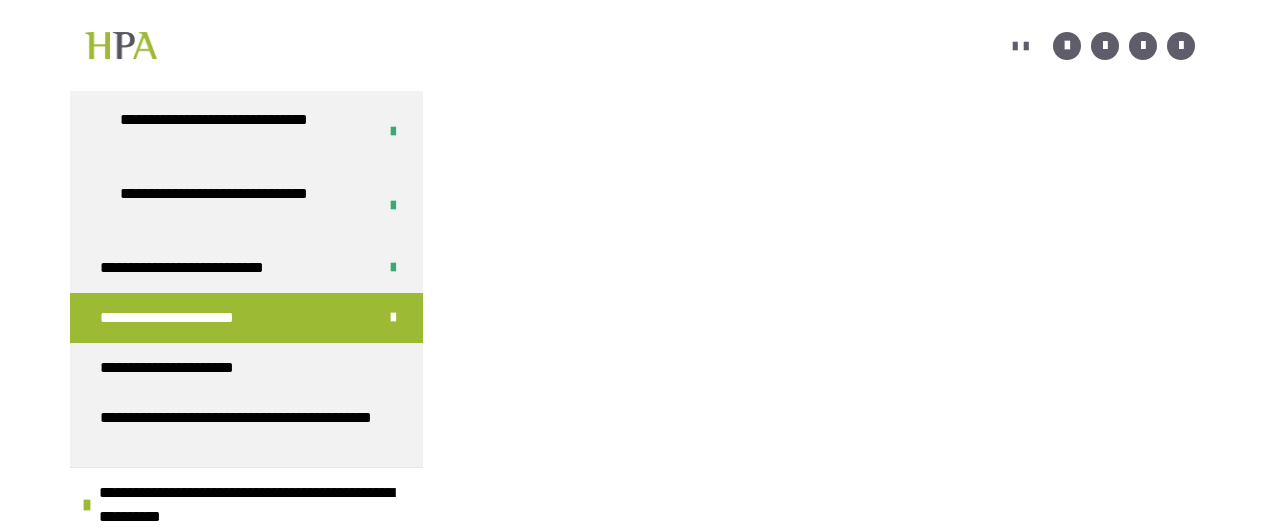 scroll, scrollTop: 412, scrollLeft: 0, axis: vertical 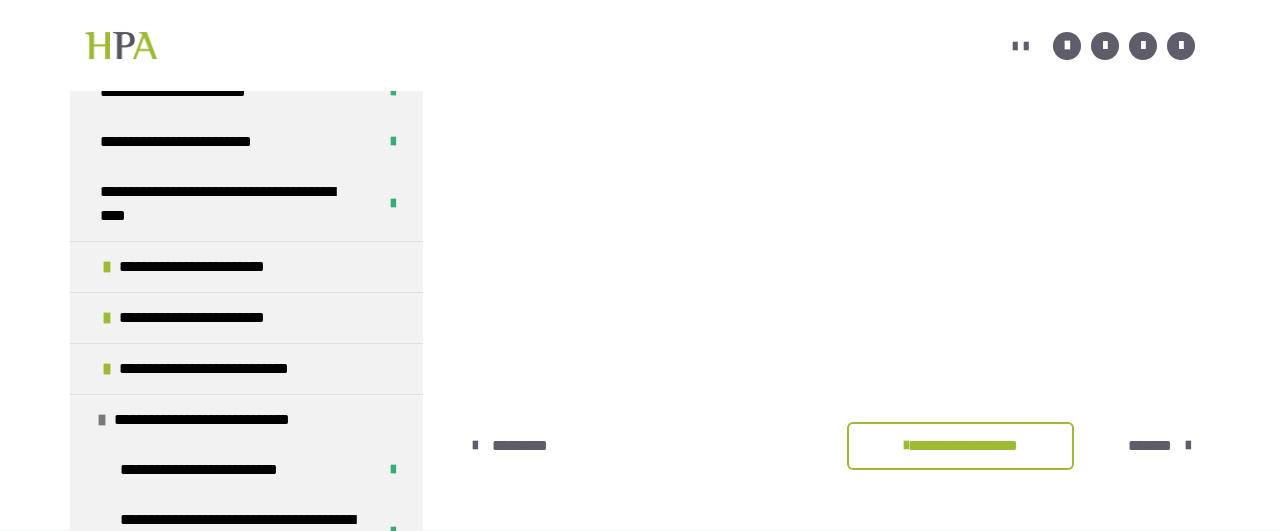 click on "*******" at bounding box center (1150, 446) 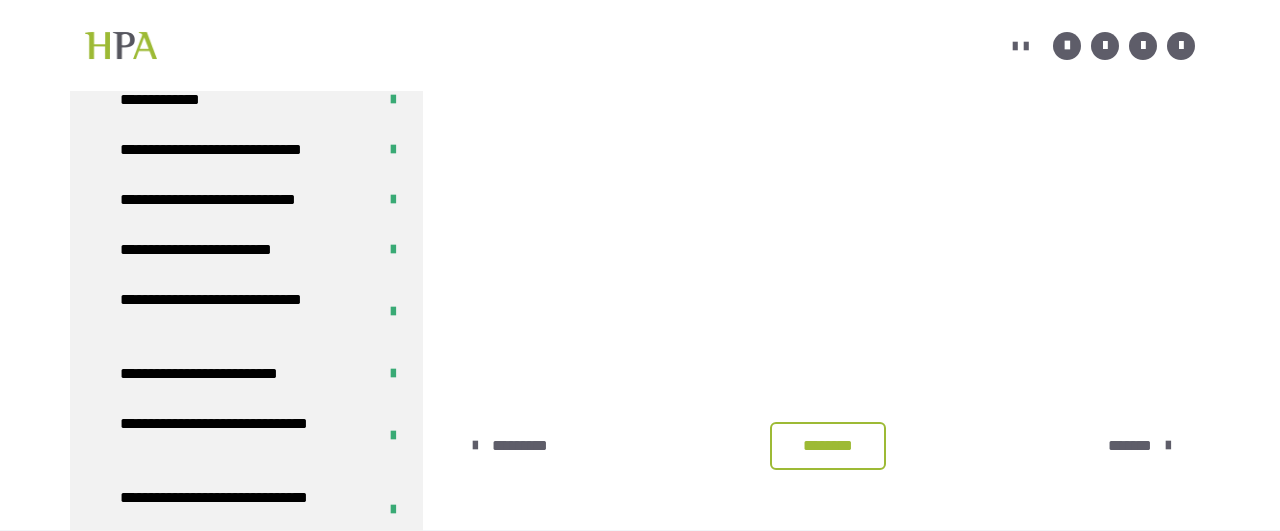 scroll, scrollTop: 2320, scrollLeft: 0, axis: vertical 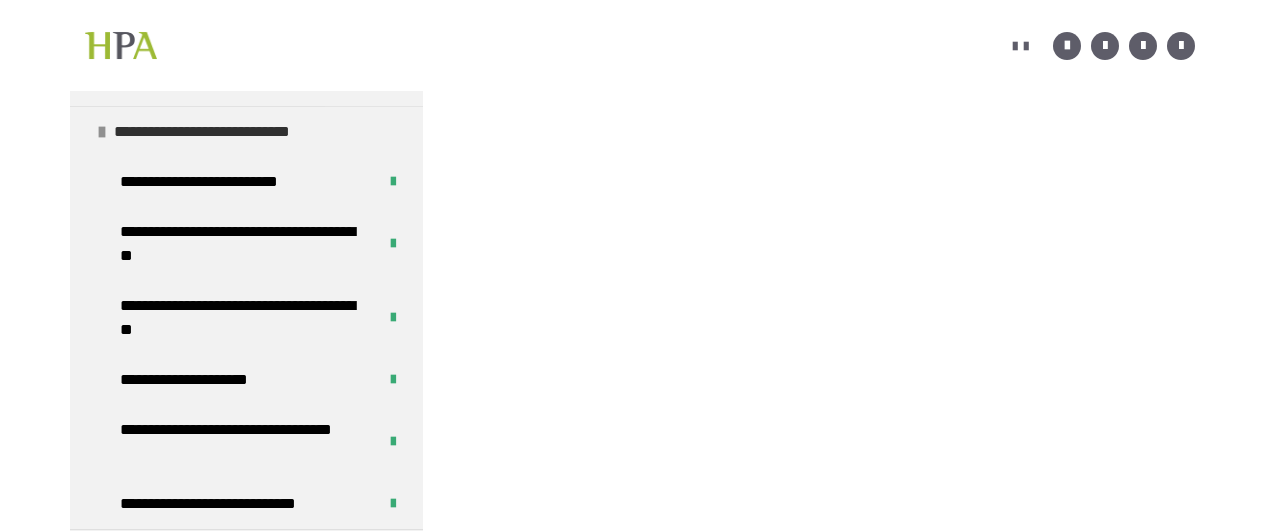 click at bounding box center [102, 132] 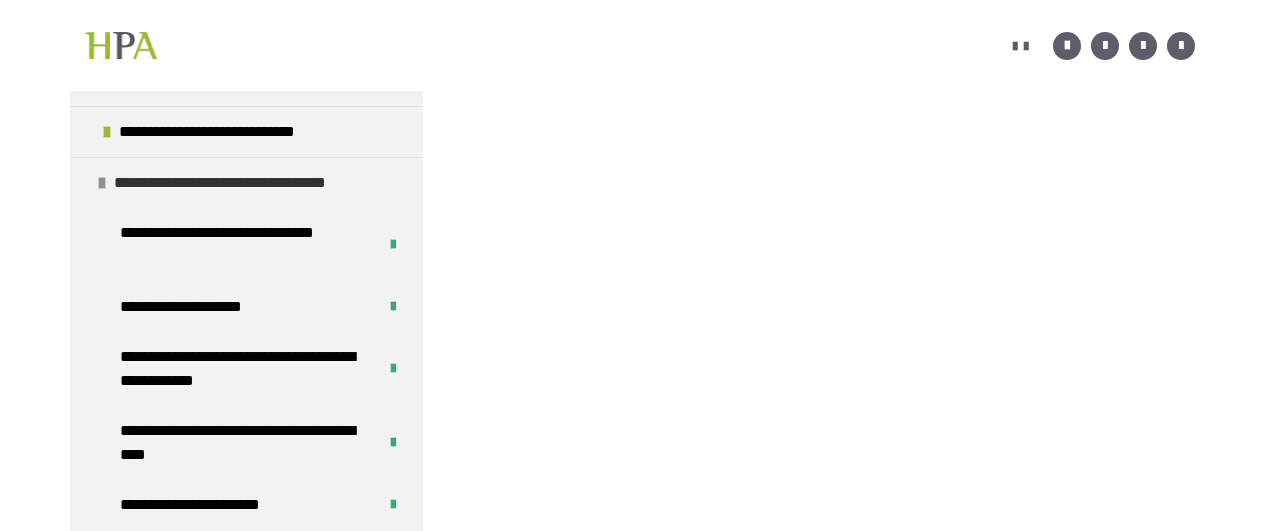 click at bounding box center [102, 183] 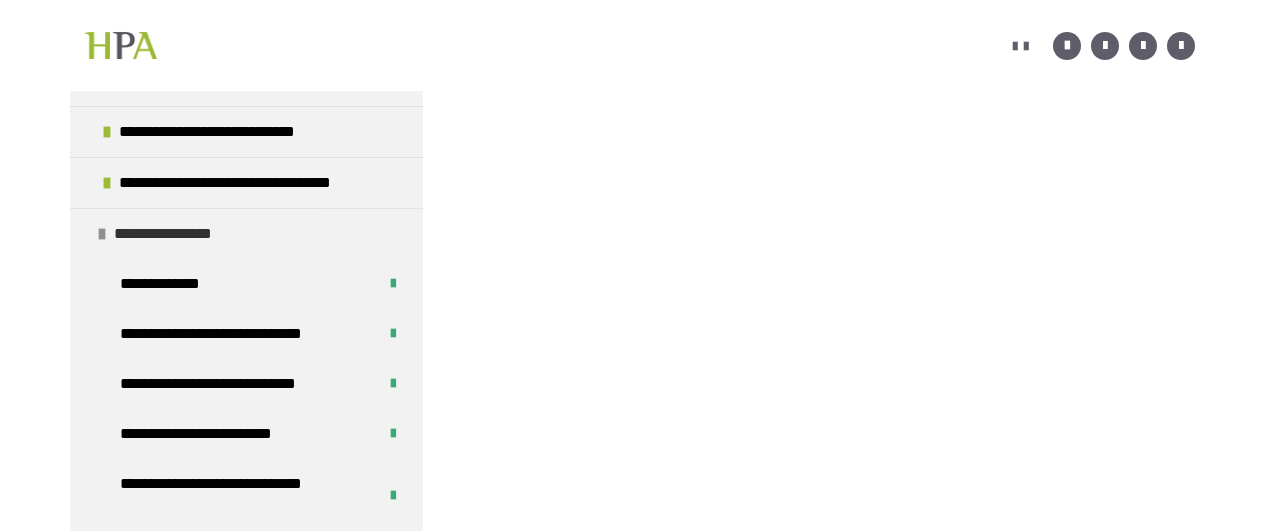 click at bounding box center [102, 234] 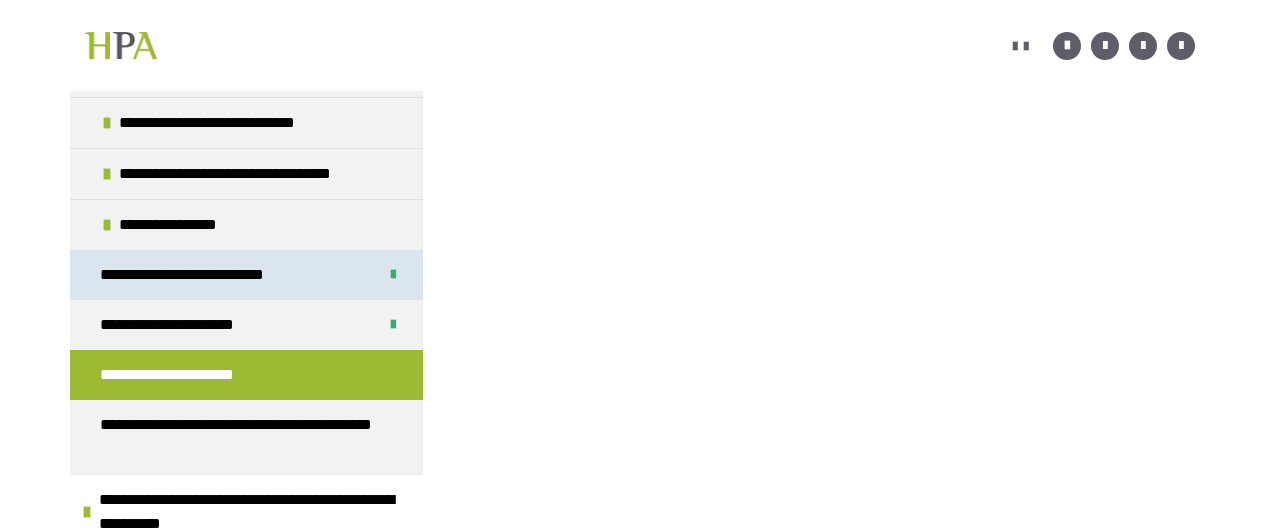 scroll, scrollTop: 880, scrollLeft: 0, axis: vertical 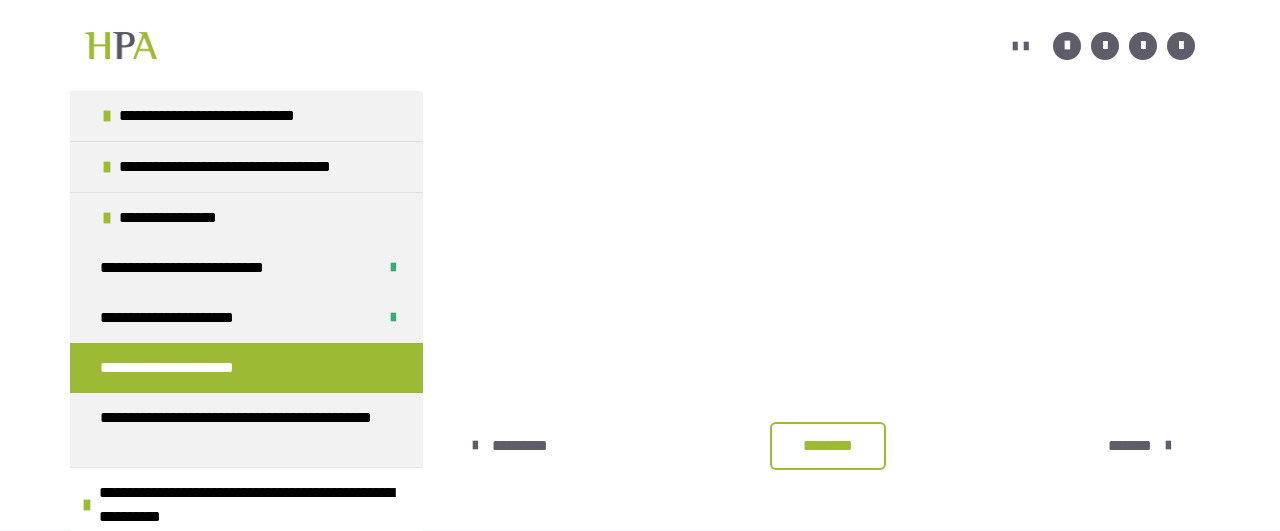 click on "********" at bounding box center [828, 446] 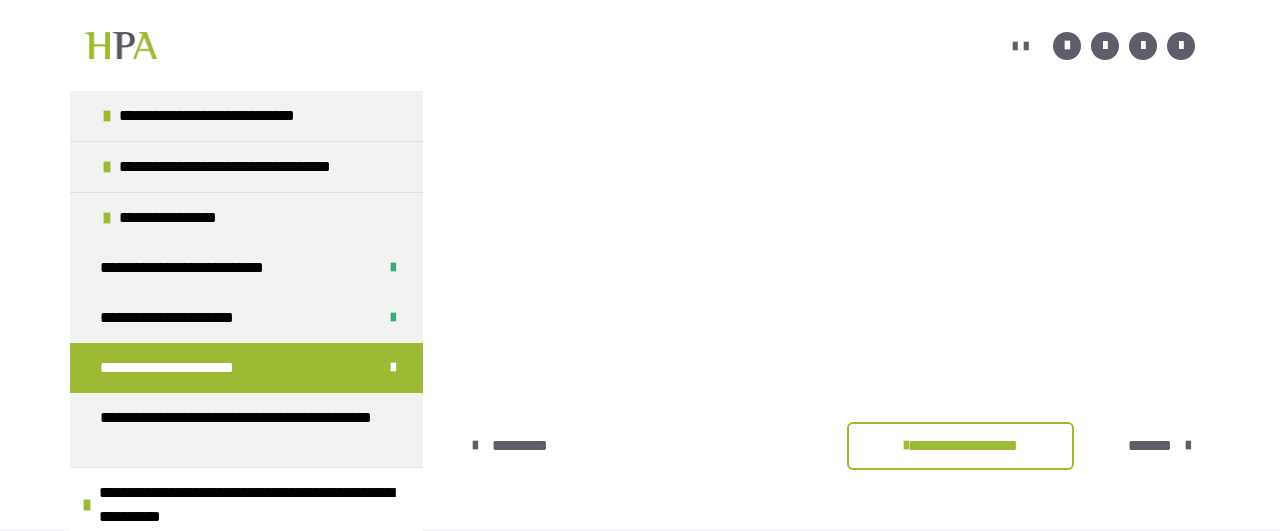click on "*******" at bounding box center [1150, 446] 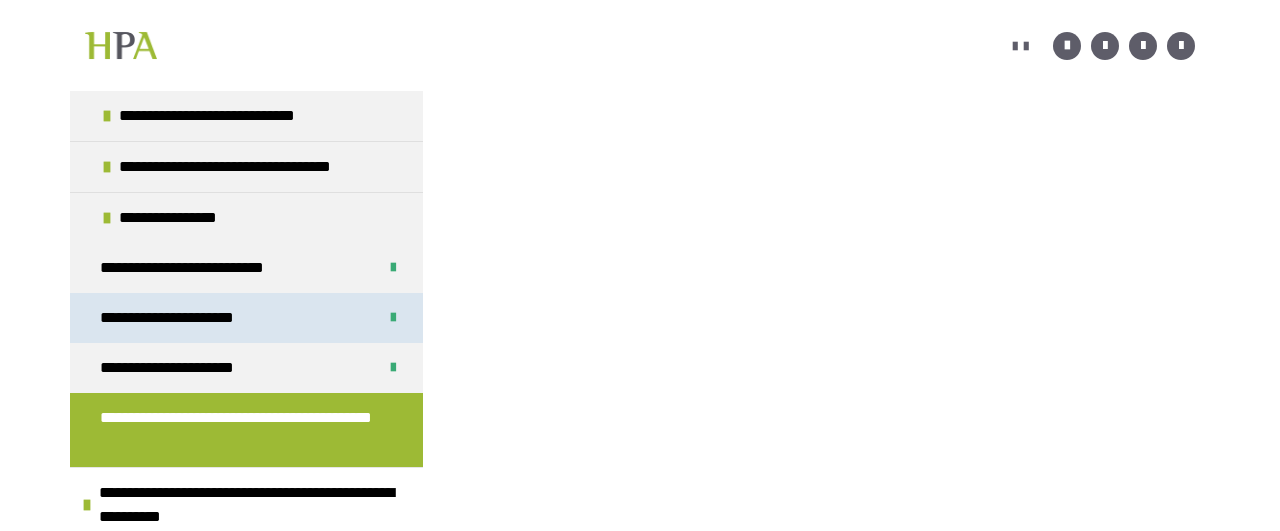 scroll, scrollTop: 629, scrollLeft: 0, axis: vertical 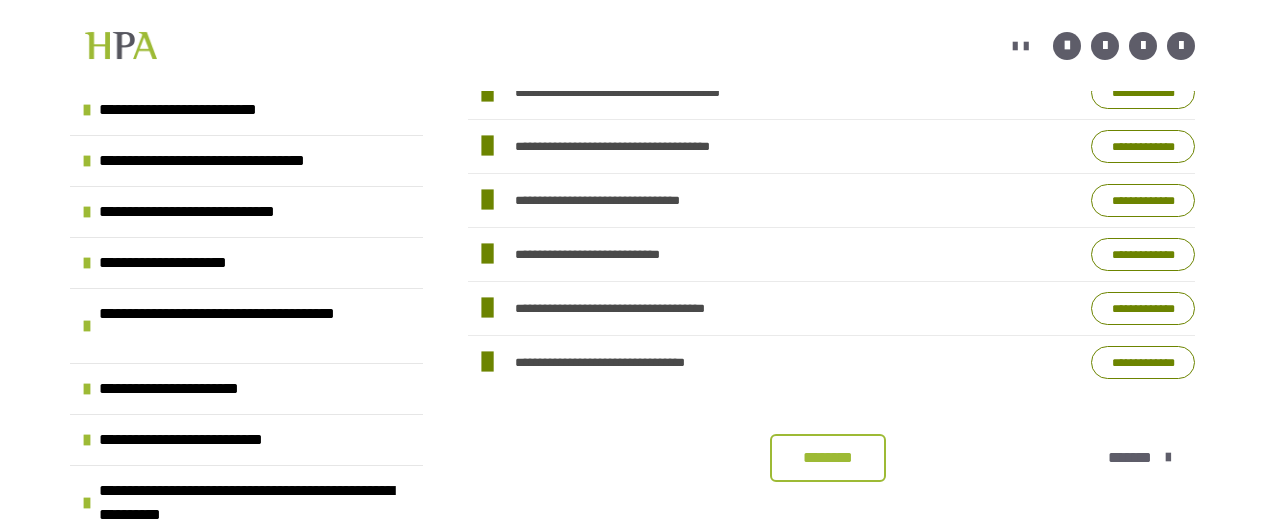 click on "**********" at bounding box center [1143, 200] 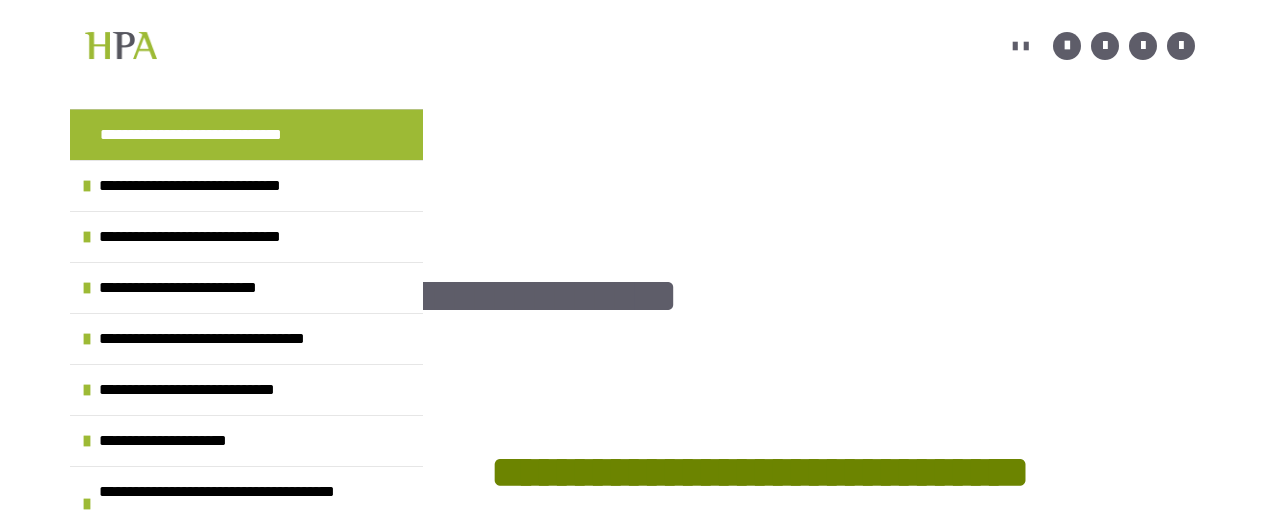 scroll, scrollTop: 3667, scrollLeft: 0, axis: vertical 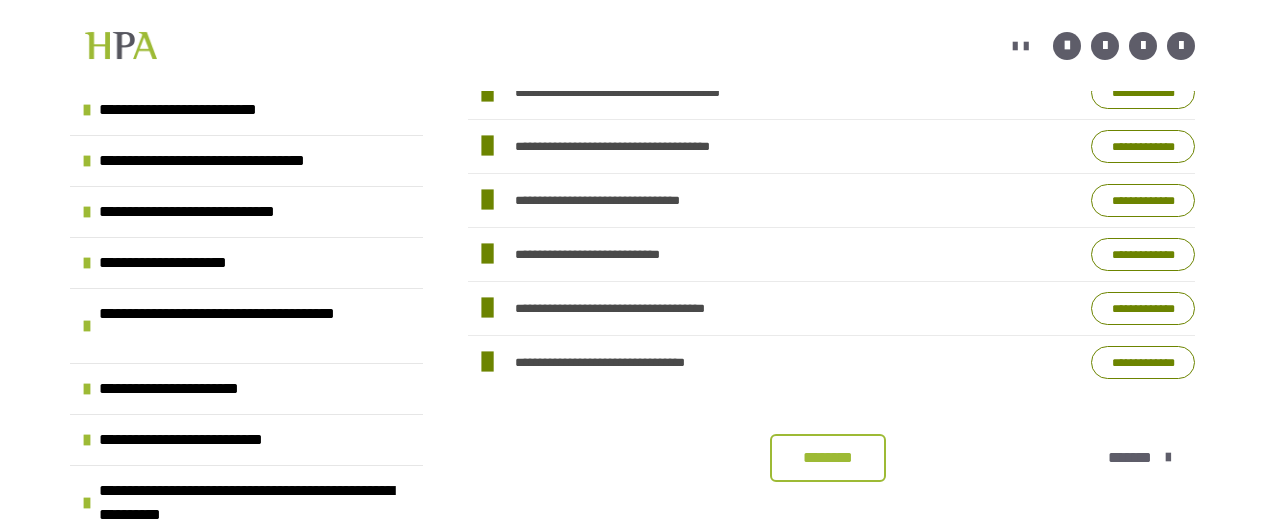 click on "**********" at bounding box center [1143, 254] 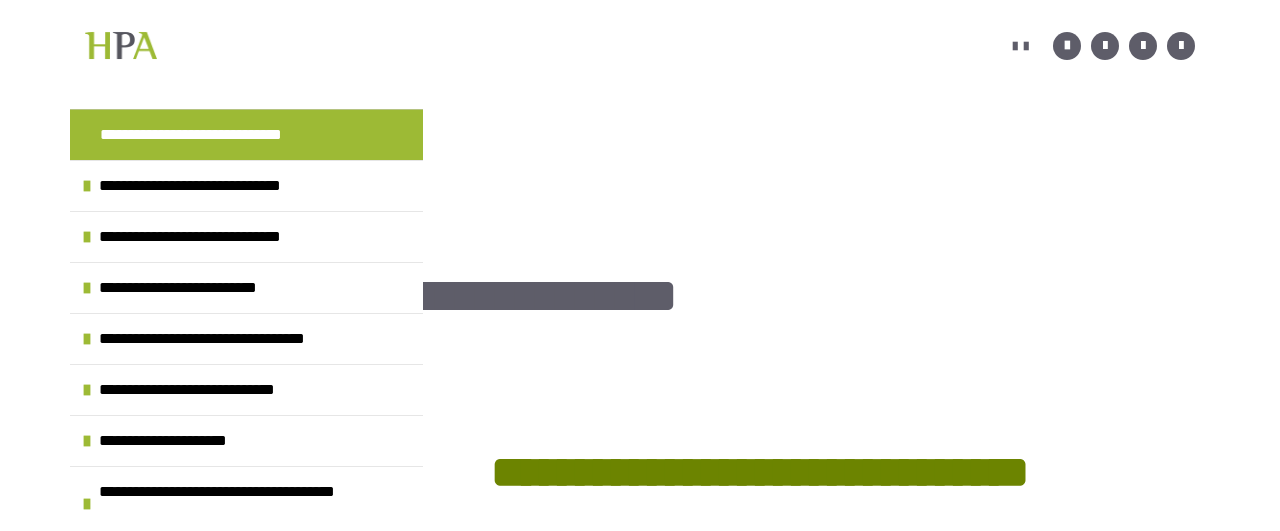scroll, scrollTop: 3667, scrollLeft: 0, axis: vertical 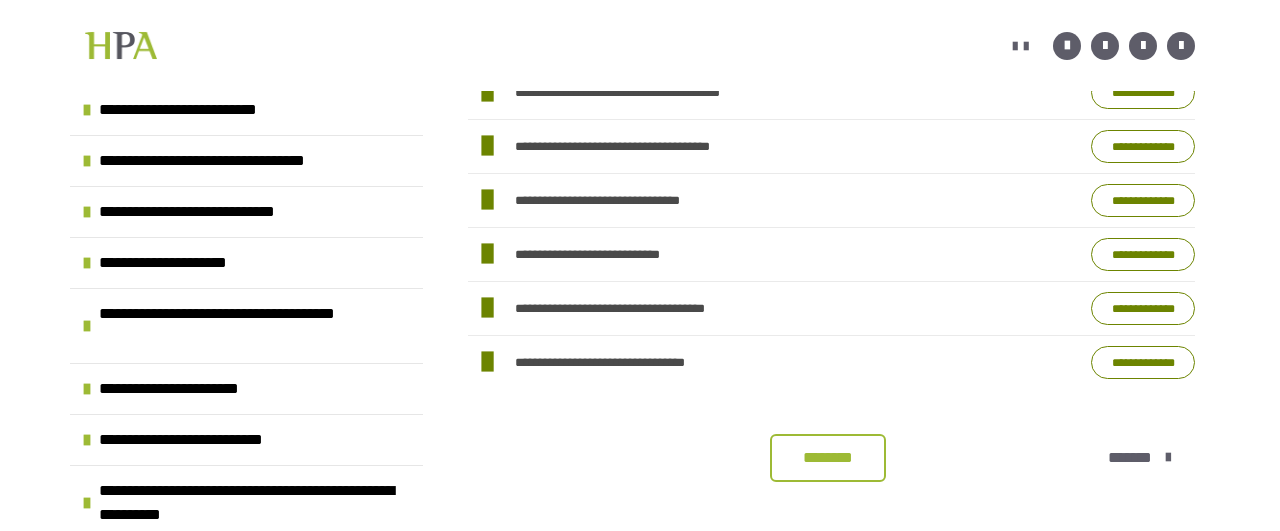 click on "**********" at bounding box center [1143, 362] 